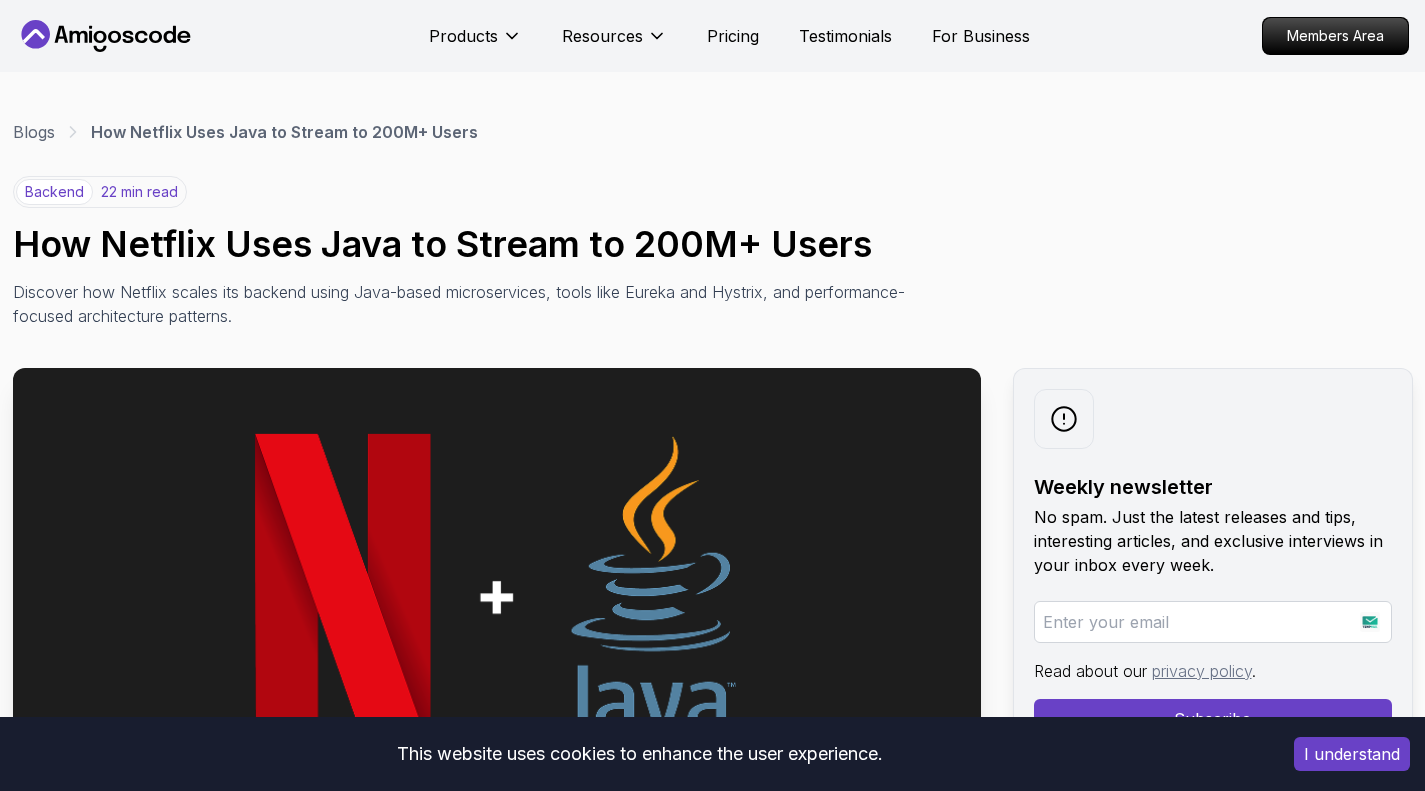 scroll, scrollTop: 0, scrollLeft: 0, axis: both 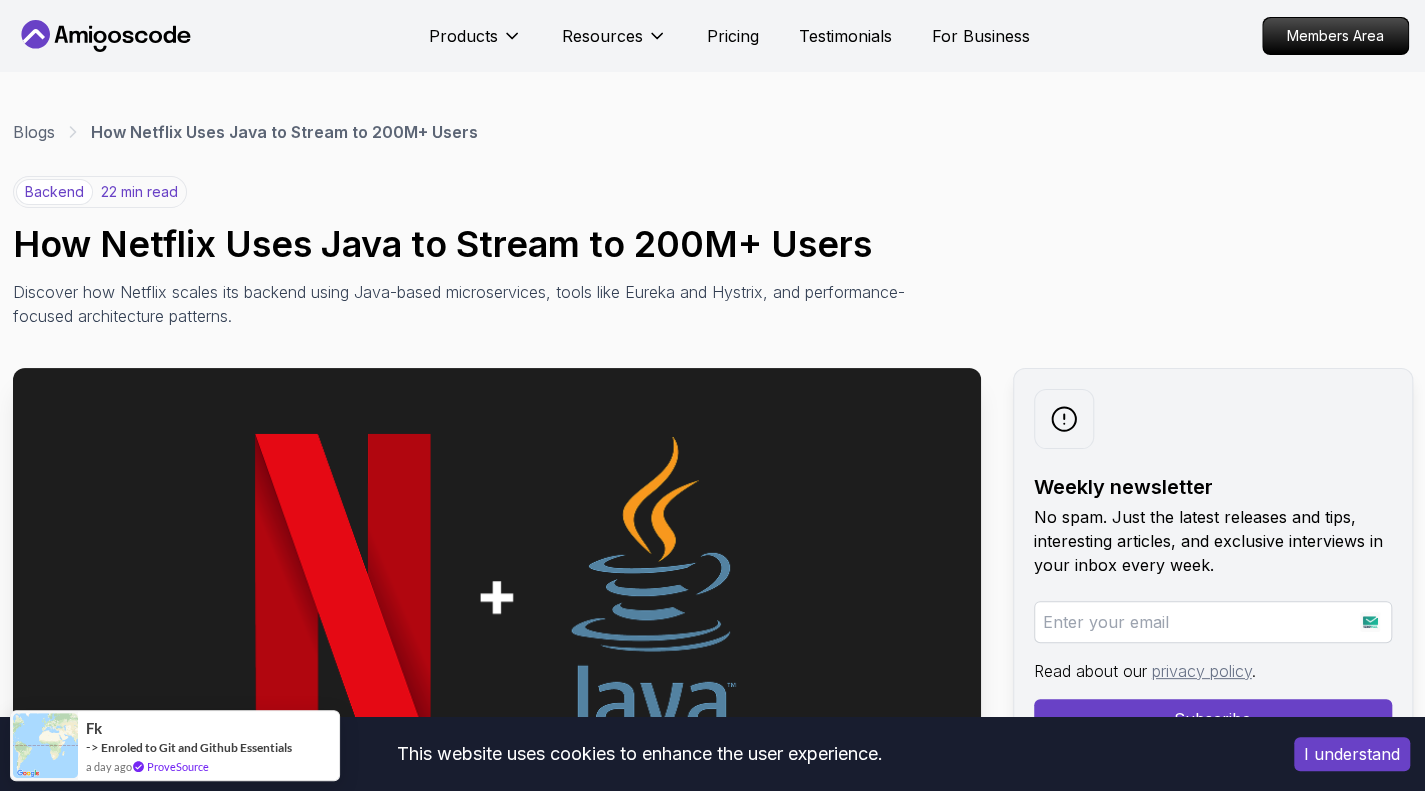 click on "I understand" at bounding box center [1352, 754] 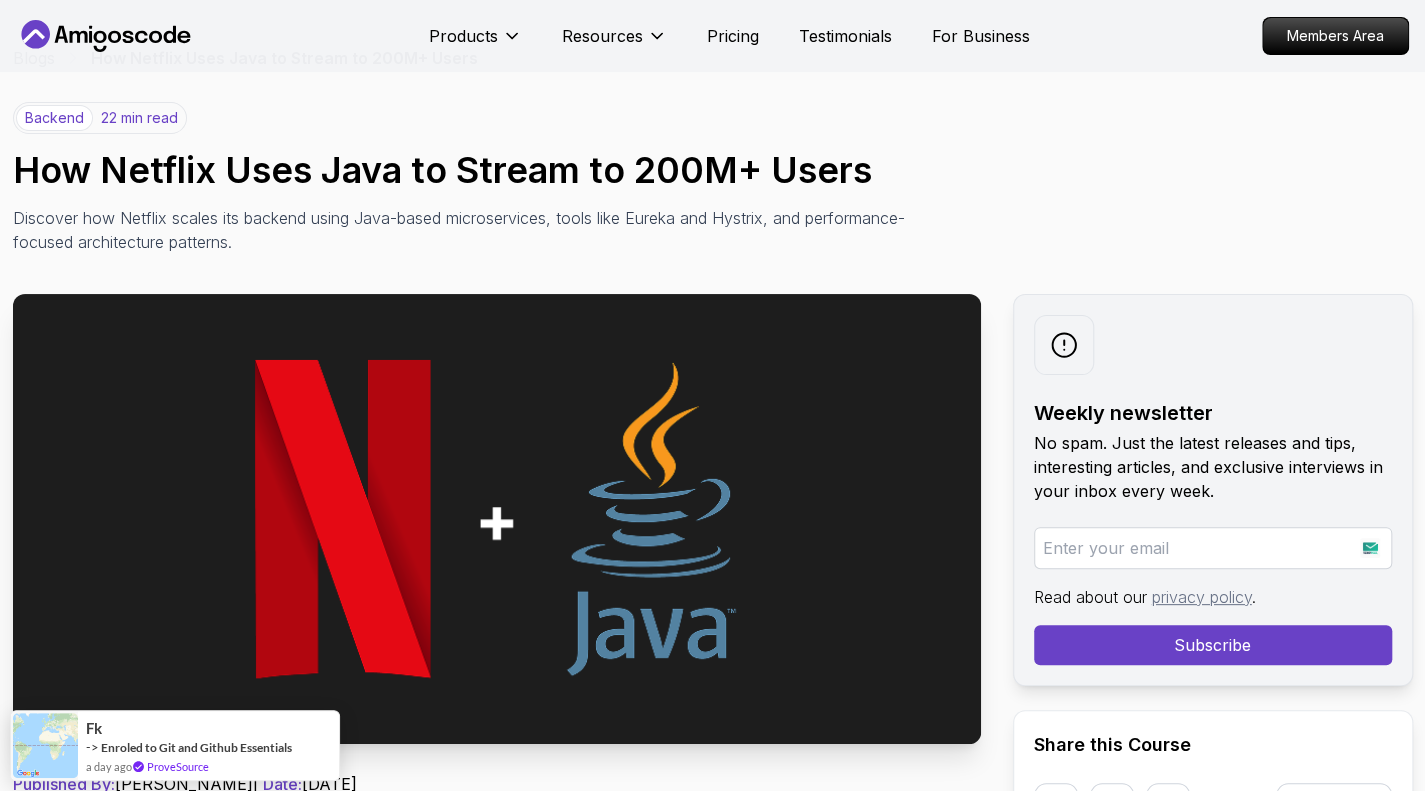 scroll, scrollTop: 84, scrollLeft: 0, axis: vertical 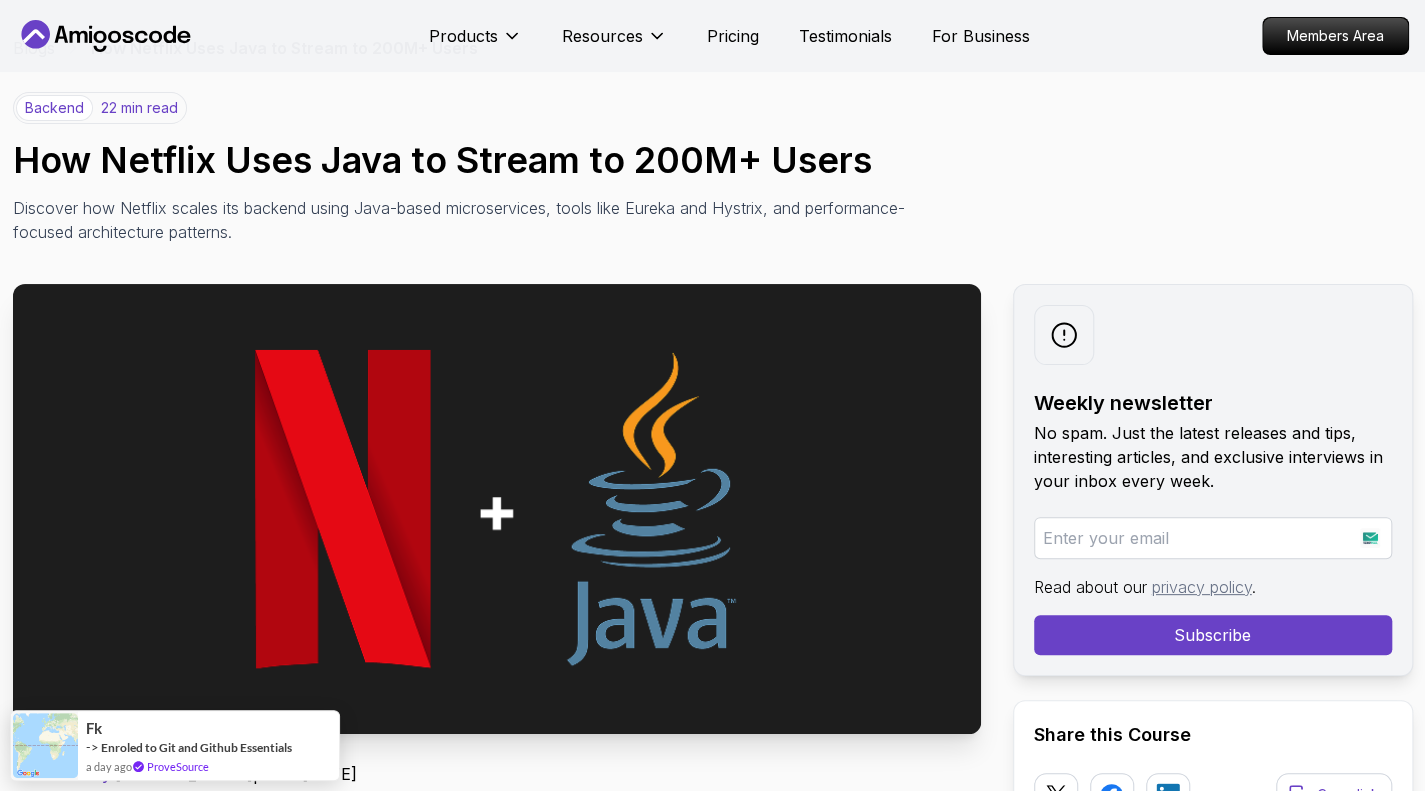 click at bounding box center [497, 509] 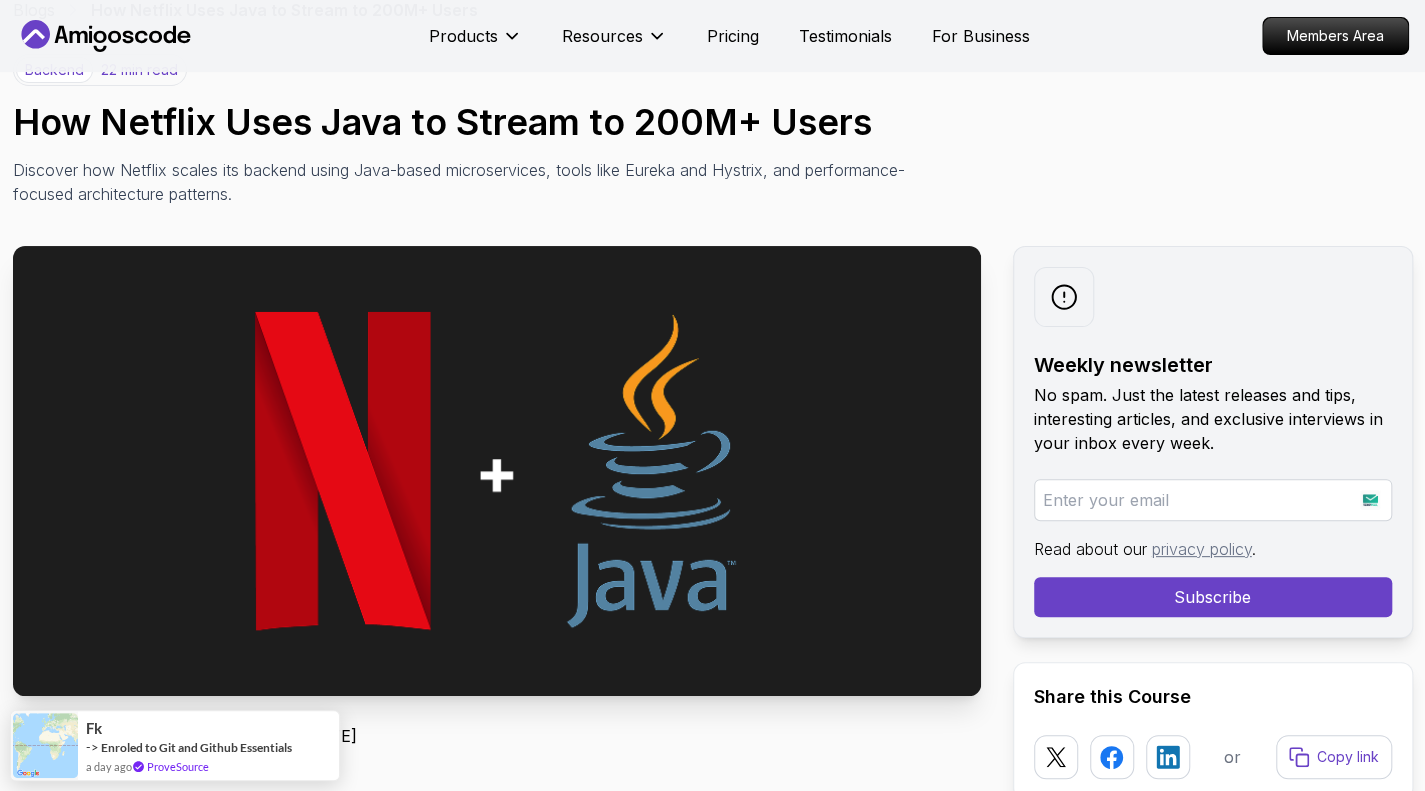 scroll, scrollTop: 125, scrollLeft: 0, axis: vertical 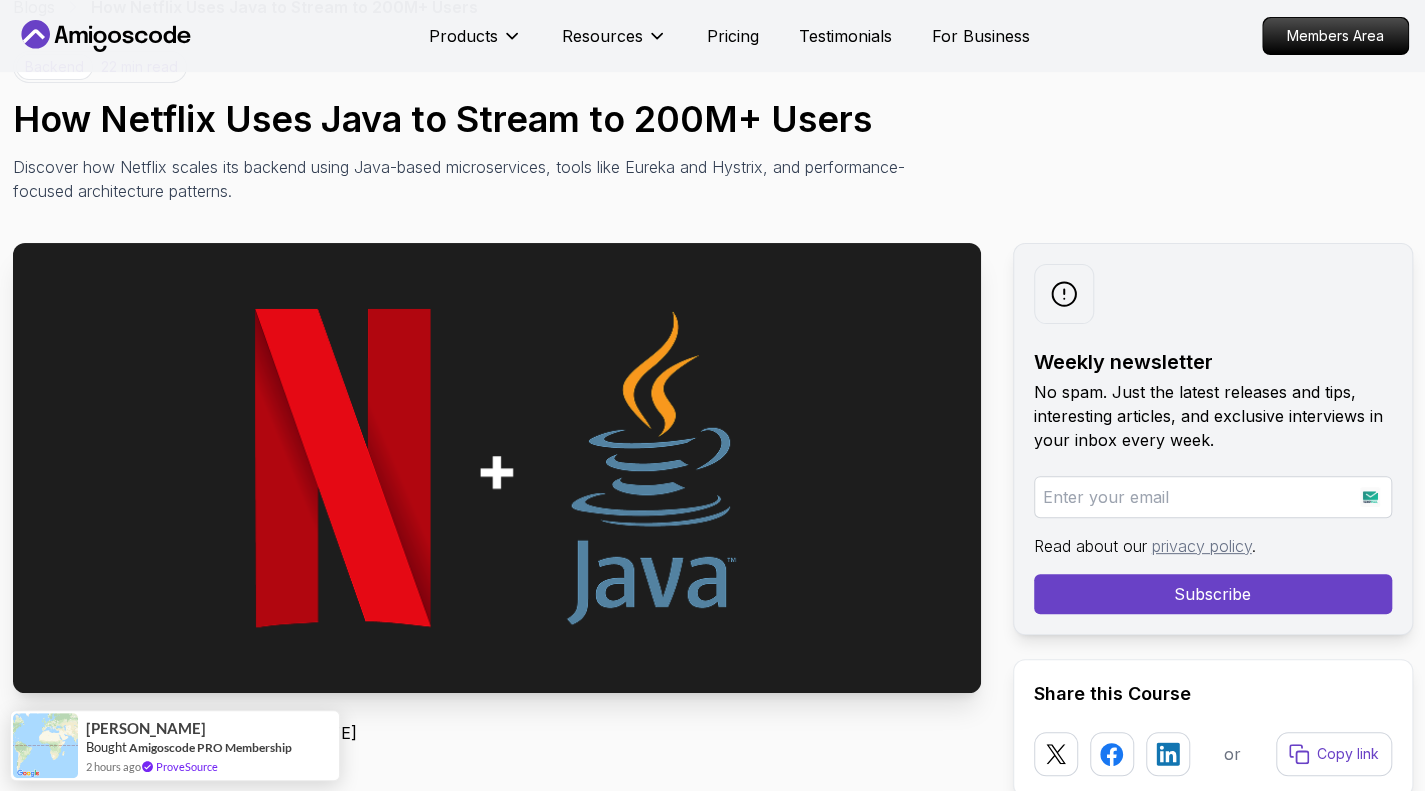 click on "Products Resources Pricing Testimonials For Business Members Area Products Resources Pricing Testimonials For Business Members Area Blogs How Netflix Uses Java to Stream to 200M+ Users backend 22 min read How Netflix Uses Java to Stream to 200M+ Users Discover how Netflix scales its backend using Java-based microservices, tools like Eureka and Hystrix, and performance-focused architecture patterns. Weekly newsletter No spam. Just the latest releases and tips, interesting articles, and exclusive interviews in your inbox every week. Read about our   privacy policy . Subscribe Share this Course or Copy link Published By:  [PERSON_NAME]  |   Date:  [DATE] Introduction: Java in the Streaming Spotlight
Netflix streams more than  250 million hours of content every day , across every continent (except [GEOGRAPHIC_DATA] — penguins aren't big on  Stranger Things ). But behind the binge-worthy content is a highly complex backend… and  Java is at the heart of it all .
Netflix doesn't just  use" at bounding box center [712, 8829] 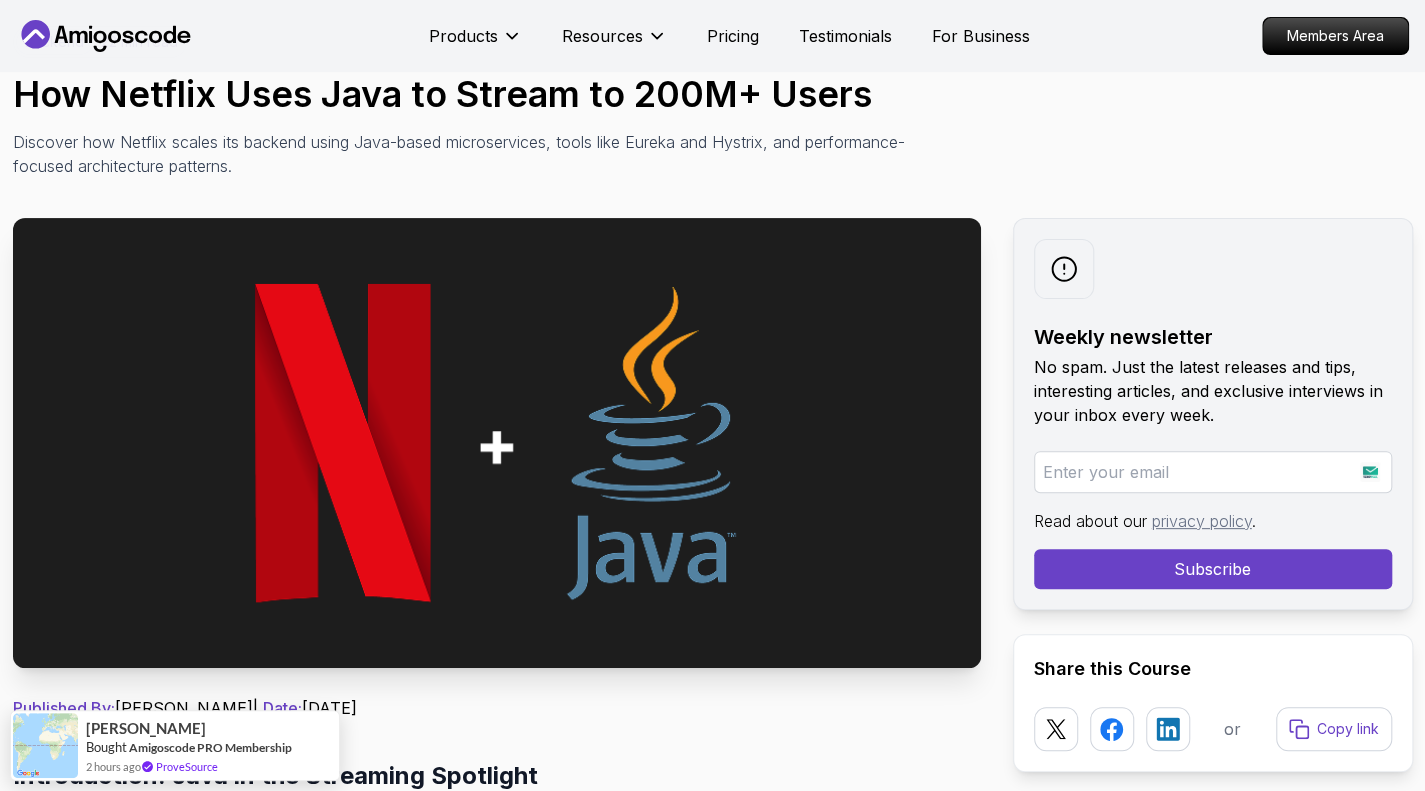 scroll, scrollTop: 147, scrollLeft: 0, axis: vertical 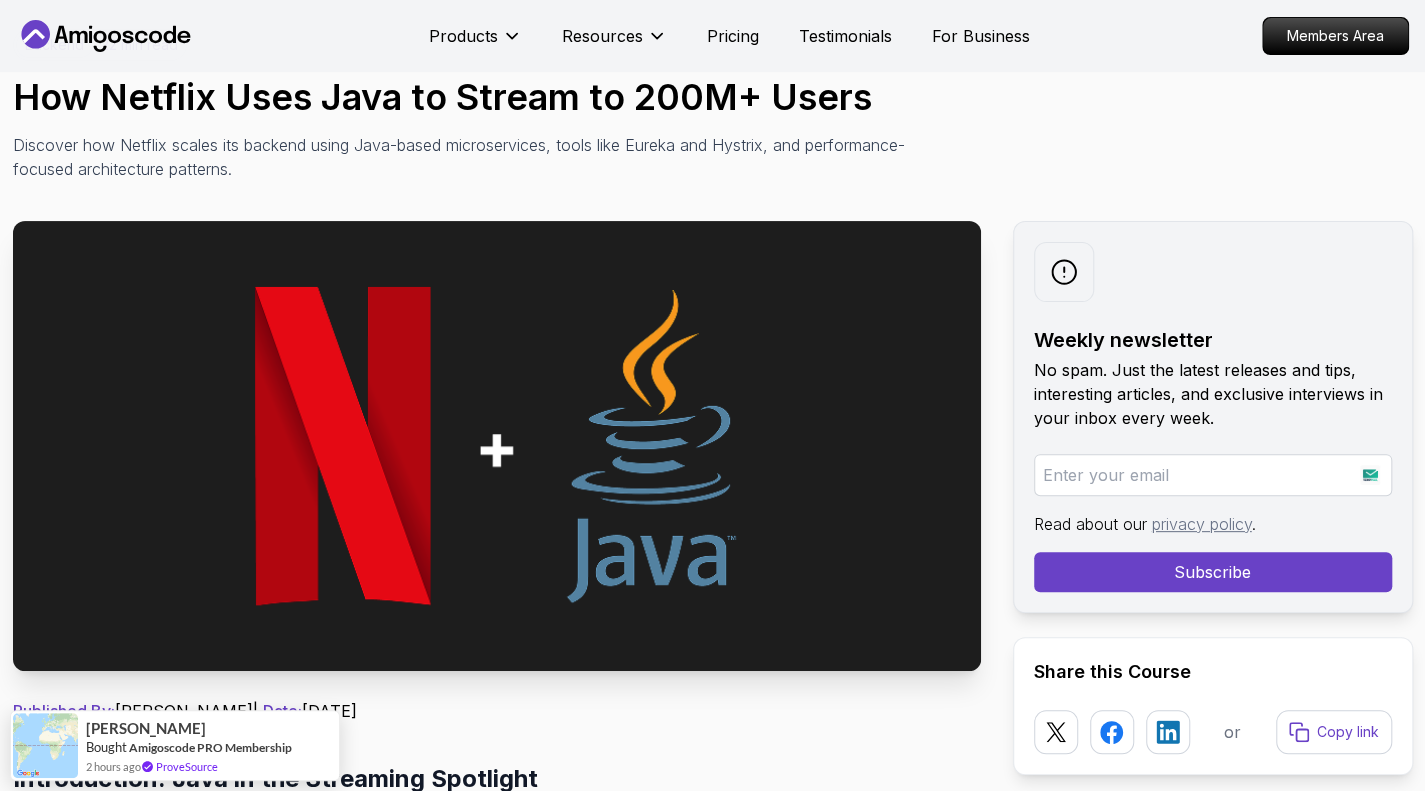 click on "Blogs How Netflix Uses Java to Stream to 200M+ Users backend 22 min read How Netflix Uses Java to Stream to 200M+ Users Discover how Netflix scales its backend using Java-based microservices, tools like Eureka and Hystrix, and performance-focused architecture patterns. Weekly newsletter No spam. Just the latest releases and tips, interesting articles, and exclusive interviews in your inbox every week. Read about our   privacy policy . Subscribe Share this Course or Copy link Published By:  [PERSON_NAME]  |   Date:  [DATE] Introduction: Java in the Streaming Spotlight
Netflix streams more than  250 million hours of content every day , across every continent (except [GEOGRAPHIC_DATA] — penguins aren't big on  Stranger Things ). But behind the binge-worthy content is a highly complex backend… and  Java is at the heart of it all .
Netflix doesn't just  use
Table of Contents
Why Netflix Chose Java
Performance at Scale
Mature Ecosystem
Cross-Platform Flexibility
Talent Availability" at bounding box center [713, 8316] 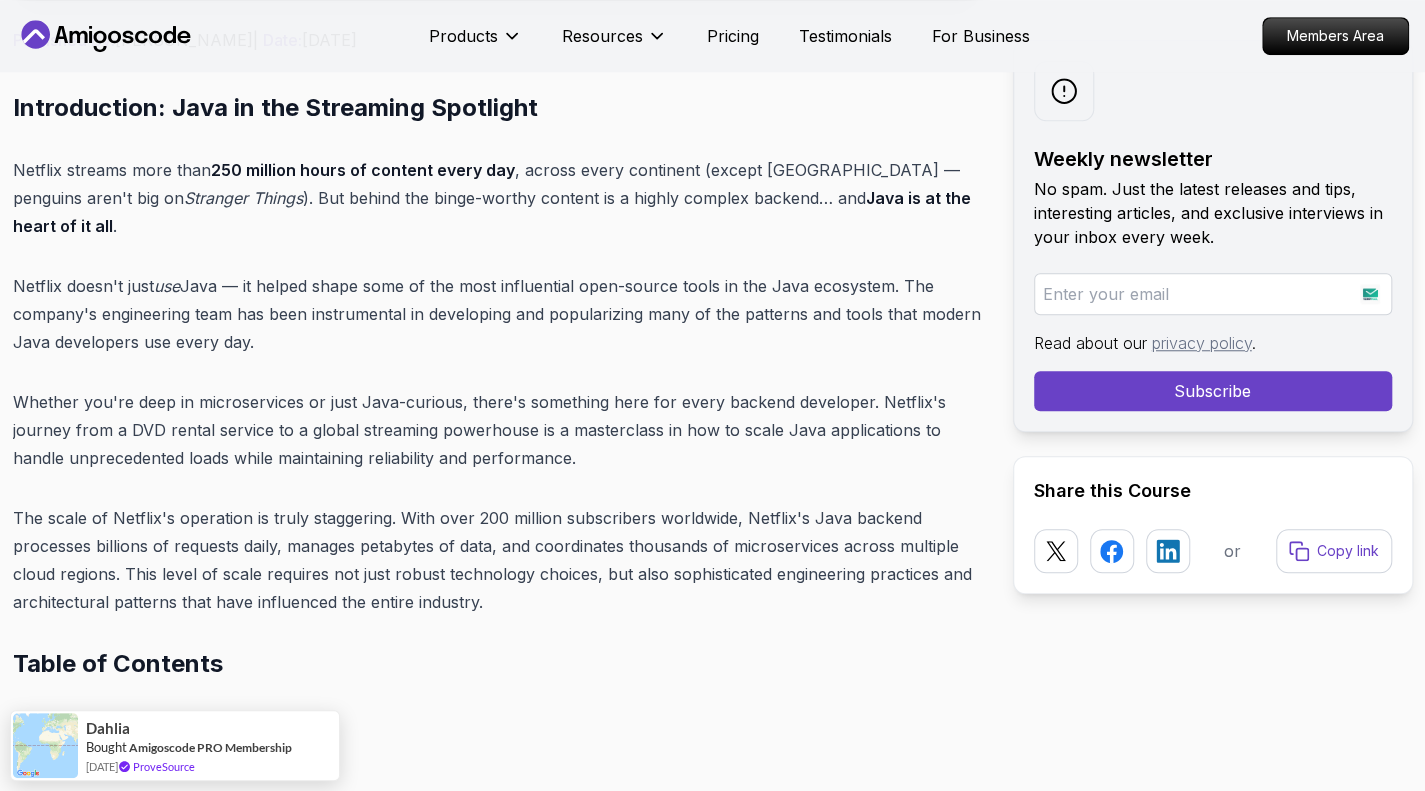 scroll, scrollTop: 832, scrollLeft: 0, axis: vertical 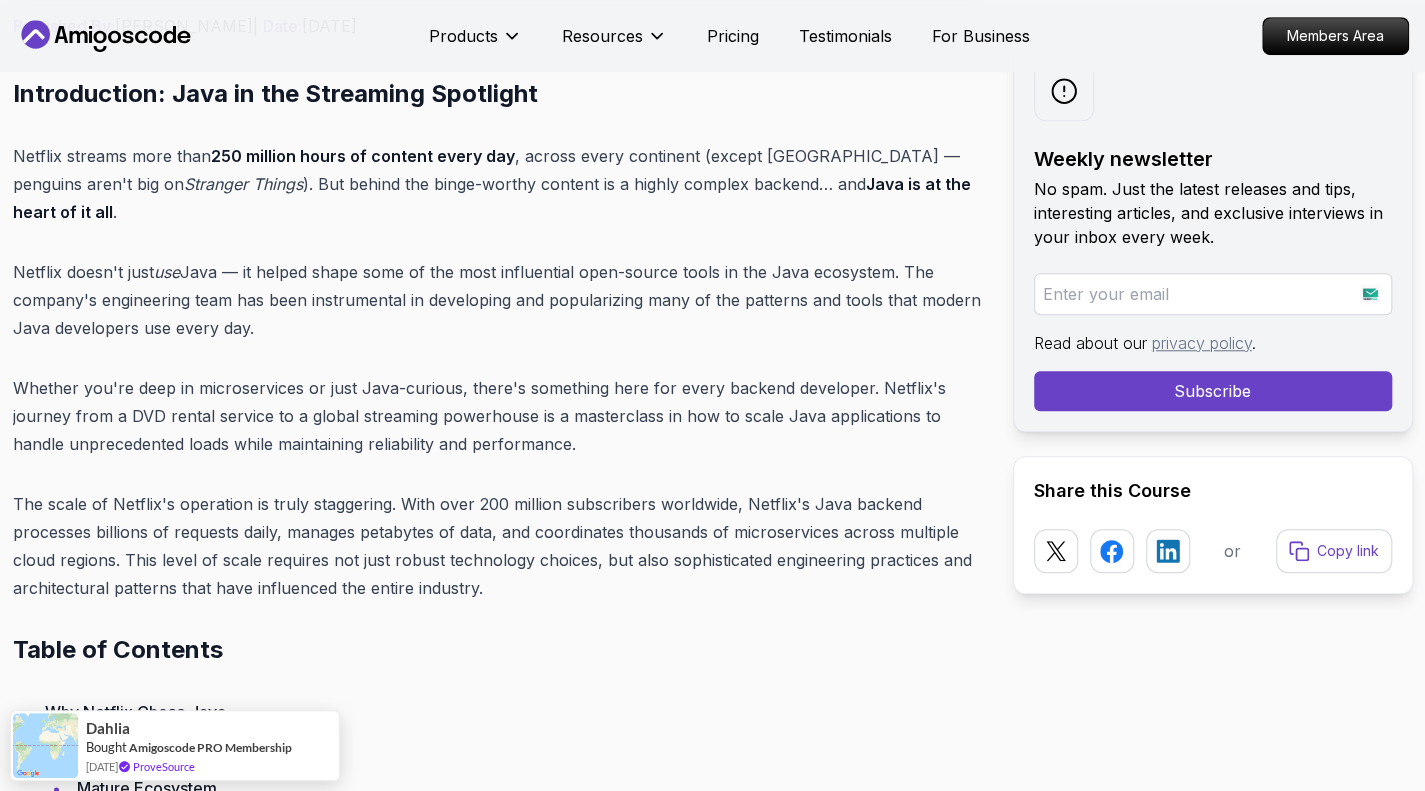 click on "Netflix doesn't just  use  Java — it helped shape some of the most influential open-source tools in the Java ecosystem. The company's engineering team has been instrumental in developing and popularizing many of the patterns and tools that modern Java developers use every day." at bounding box center [497, 300] 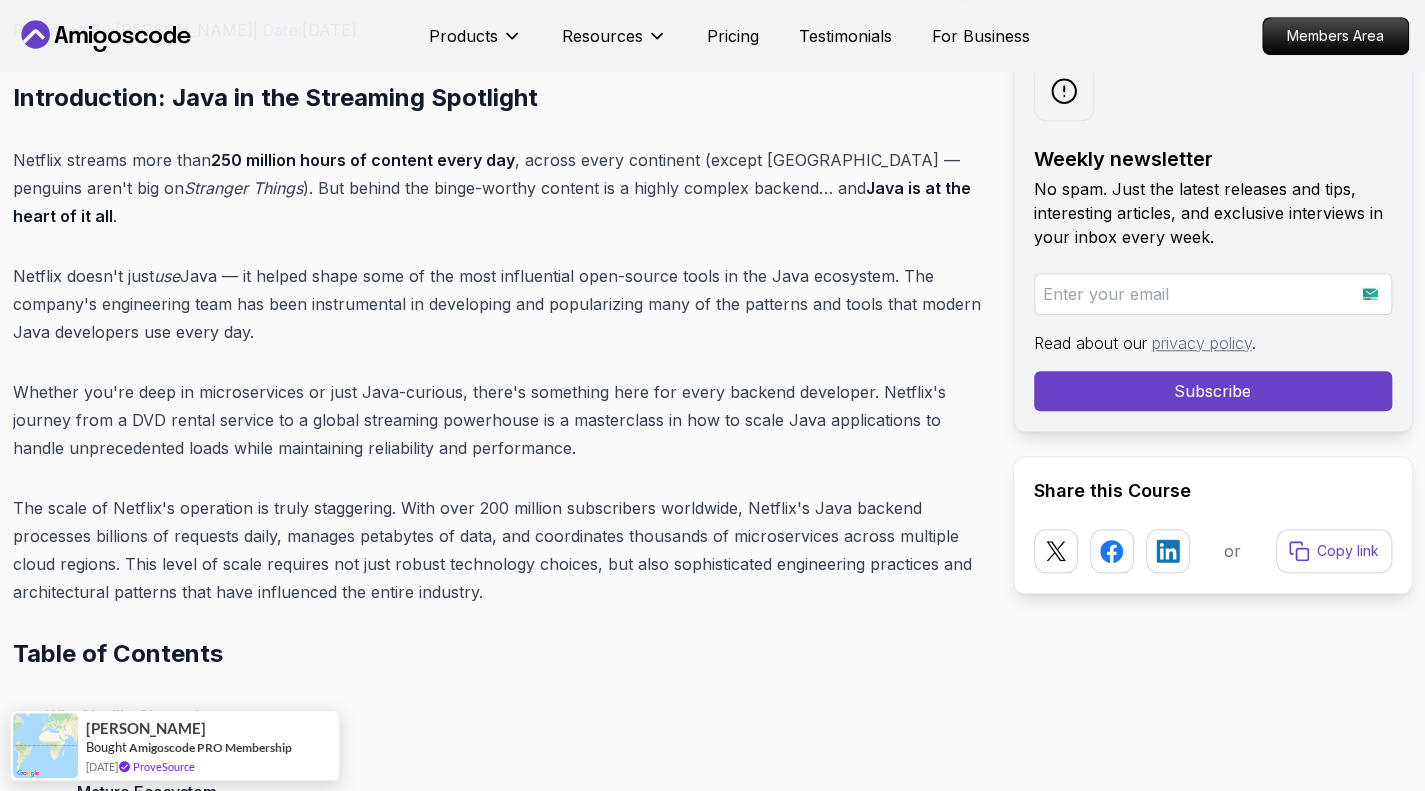 scroll, scrollTop: 827, scrollLeft: 0, axis: vertical 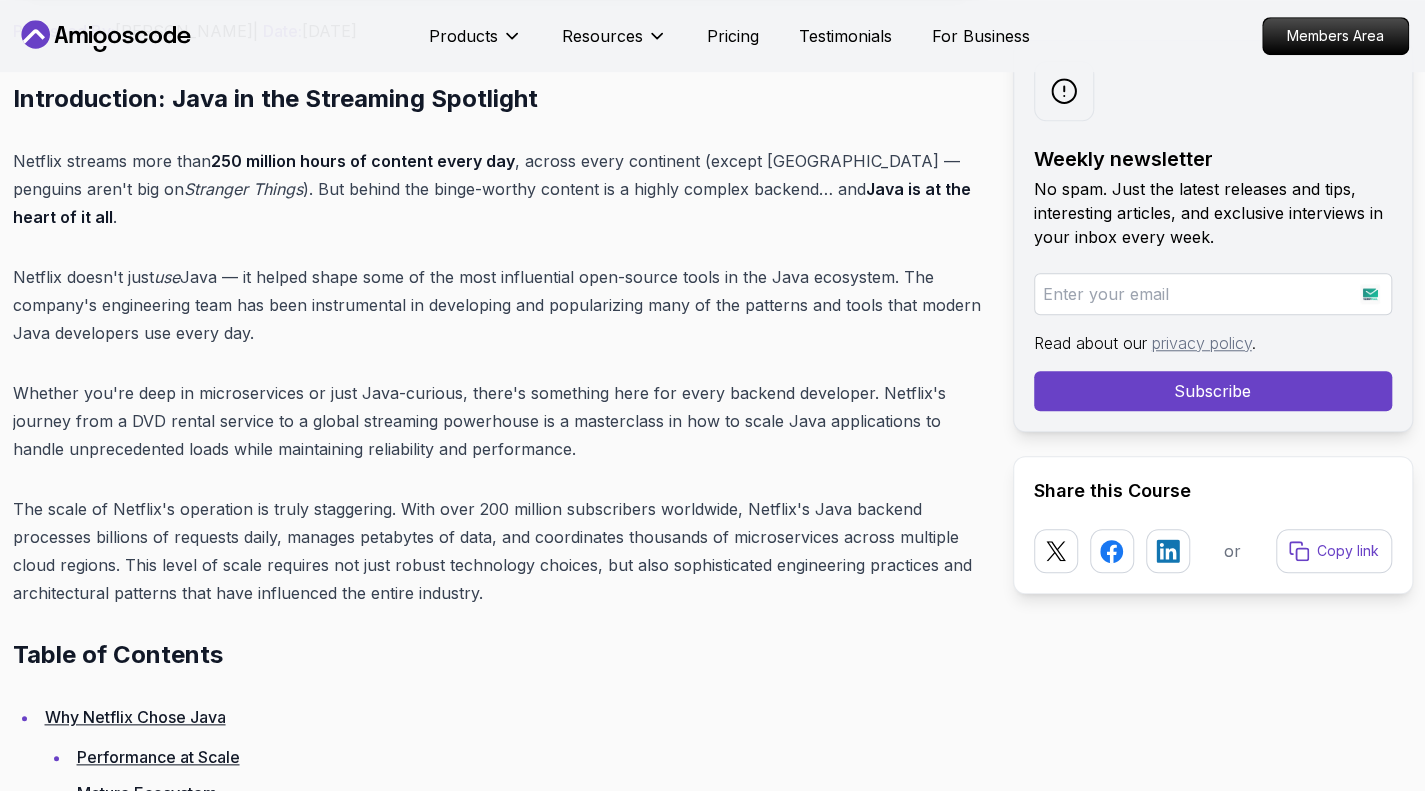 click on "250 million hours of content every day" at bounding box center (363, 161) 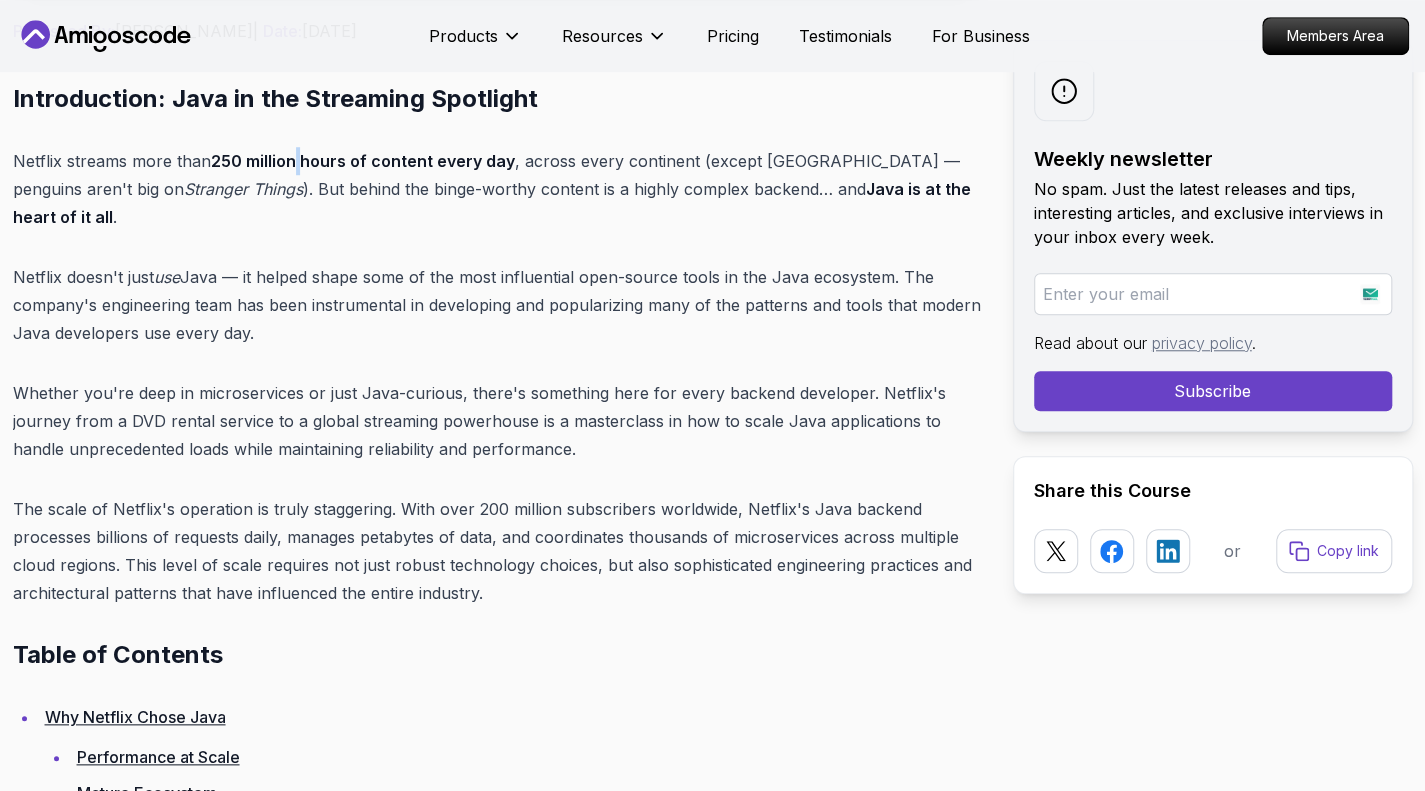 click on "250 million hours of content every day" at bounding box center [363, 161] 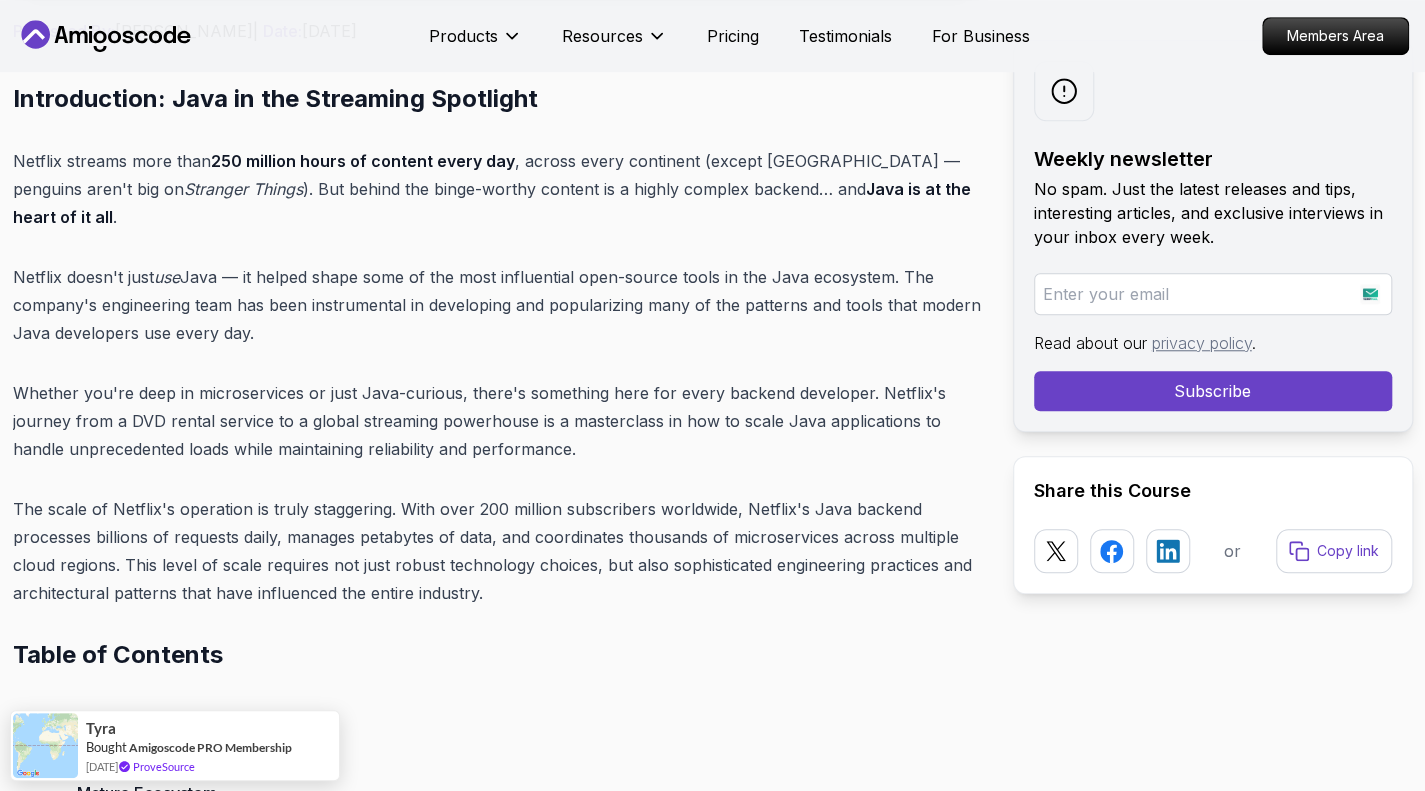 click on "Netflix streams more than  250 million hours of content every day , across every continent (except [GEOGRAPHIC_DATA] — penguins aren't big on  Stranger Things ). But behind the binge-worthy content is a highly complex backend… and  Java is at the heart of it all ." at bounding box center (497, 189) 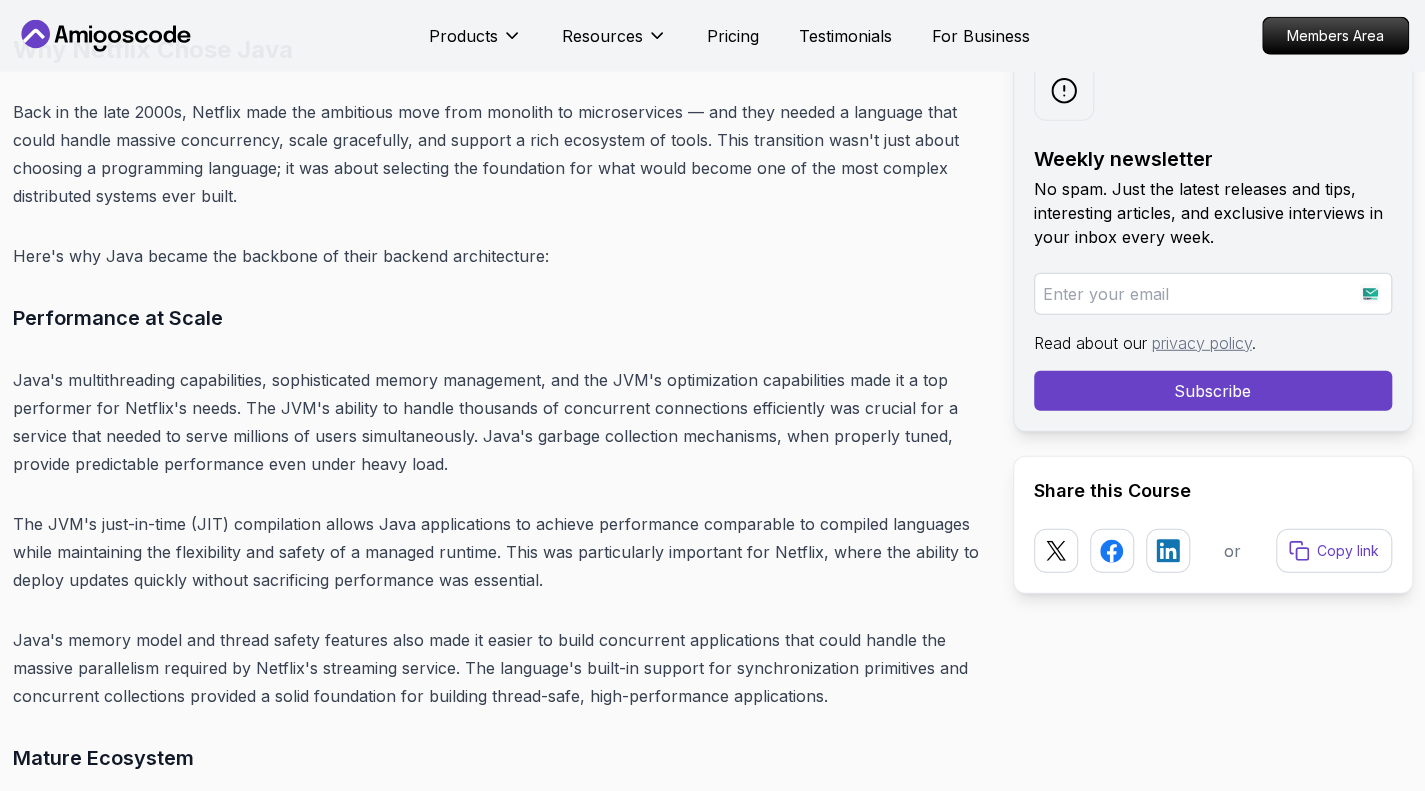 scroll, scrollTop: 3057, scrollLeft: 0, axis: vertical 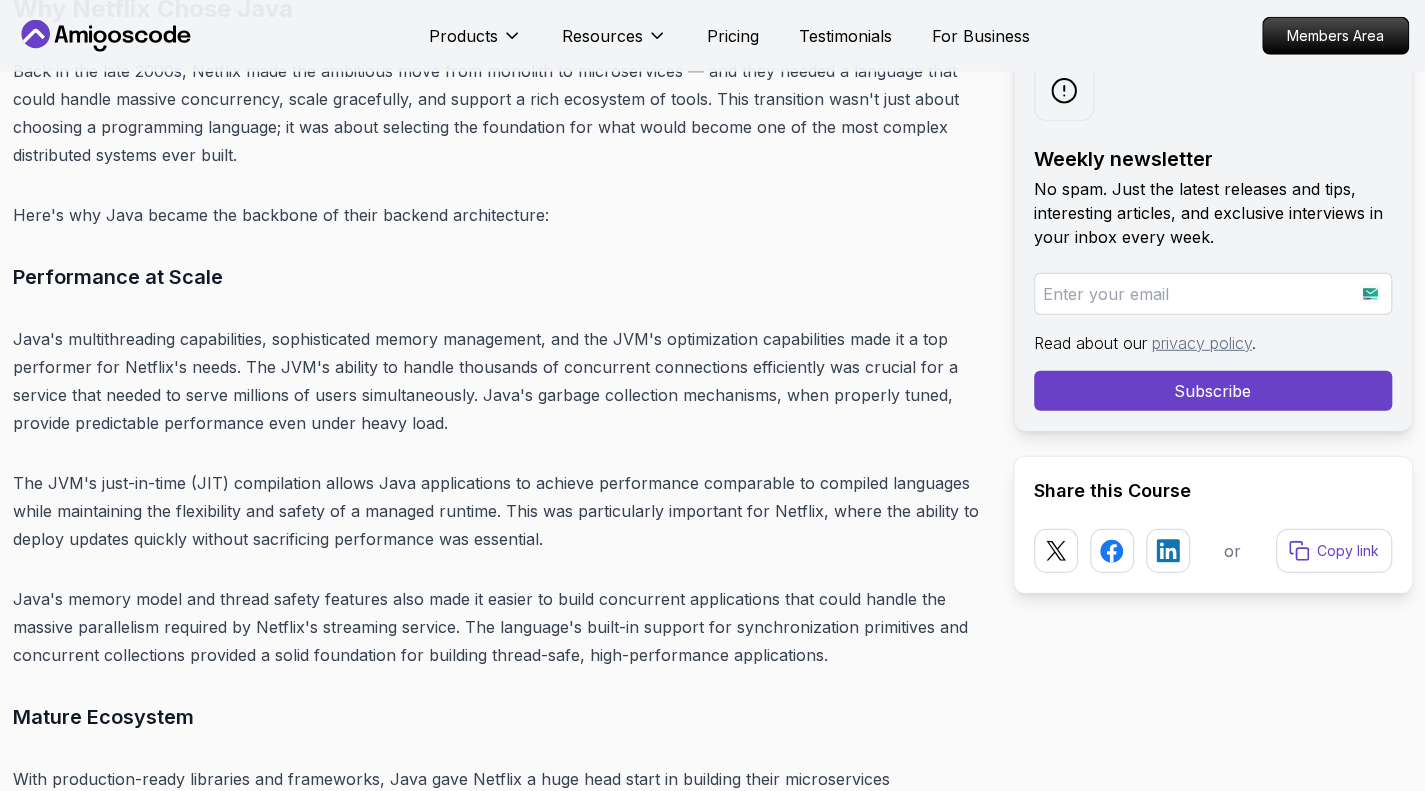 click on "Java's multithreading capabilities, sophisticated memory management, and the JVM's optimization capabilities made it a top performer for Netflix's needs. The JVM's ability to handle thousands of concurrent connections efficiently was crucial for a service that needed to serve millions of users simultaneously. Java's garbage collection mechanisms, when properly tuned, provide predictable performance even under heavy load." at bounding box center (497, 381) 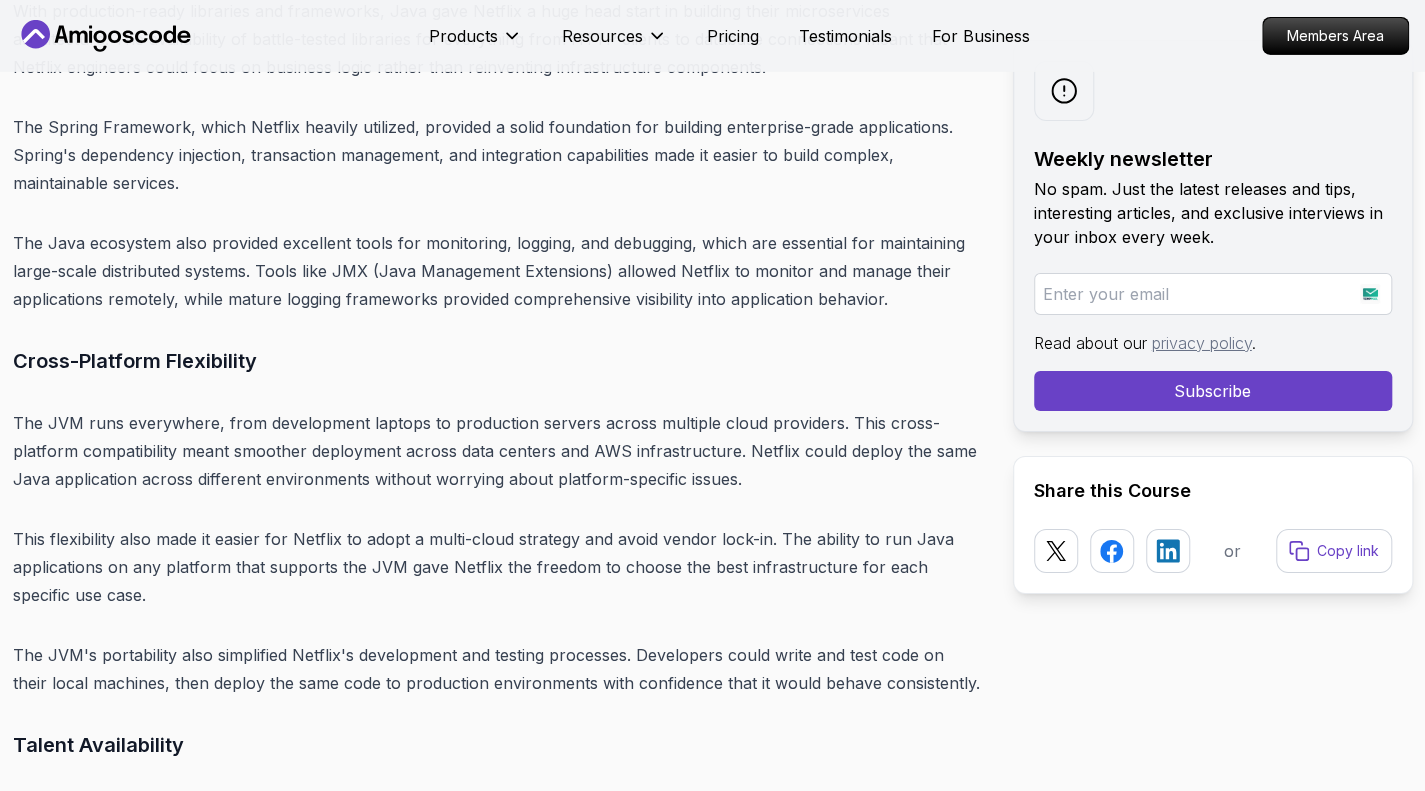 scroll, scrollTop: 3832, scrollLeft: 0, axis: vertical 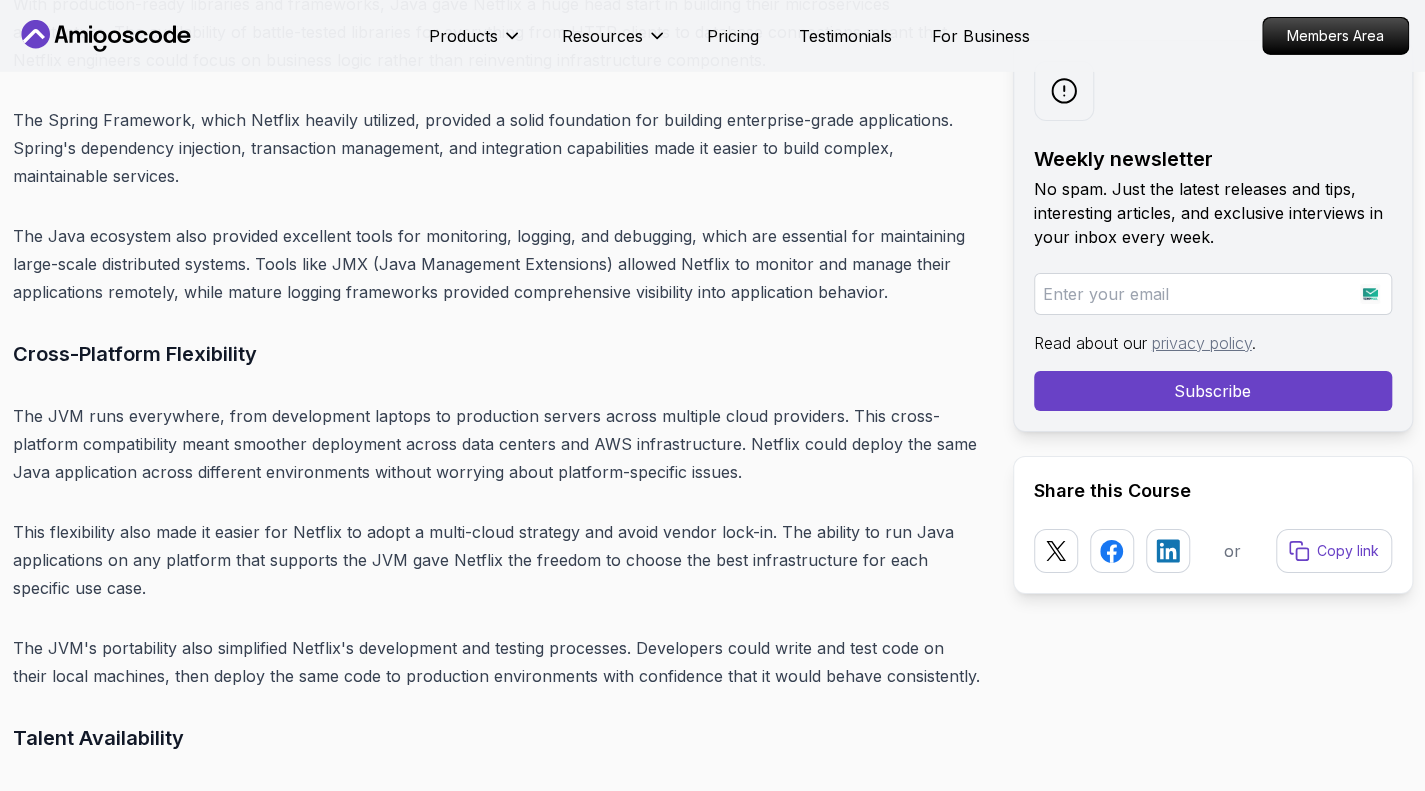 click on "Introduction: Java in the Streaming Spotlight
Netflix streams more than  250 million hours of content every day , across every continent (except Antarctica — penguins aren't big on  Stranger Things ). But behind the binge-worthy content is a highly complex backend… and  Java is at the heart of it all .
Netflix doesn't just  use  Java — it helped shape some of the most influential open-source tools in the Java ecosystem. The company's engineering team has been instrumental in developing and popularizing many of the patterns and tools that modern Java developers use every day.
Whether you're deep in microservices or just Java-curious, there's something here for every backend developer. Netflix's journey from a DVD rental service to a global streaming powerhouse is a masterclass in how to scale Java applications to handle unprecedented loads while maintaining reliability and performance.
Table of Contents
Why Netflix Chose Java
Performance at Scale
Mature Ecosystem" at bounding box center (497, 5026) 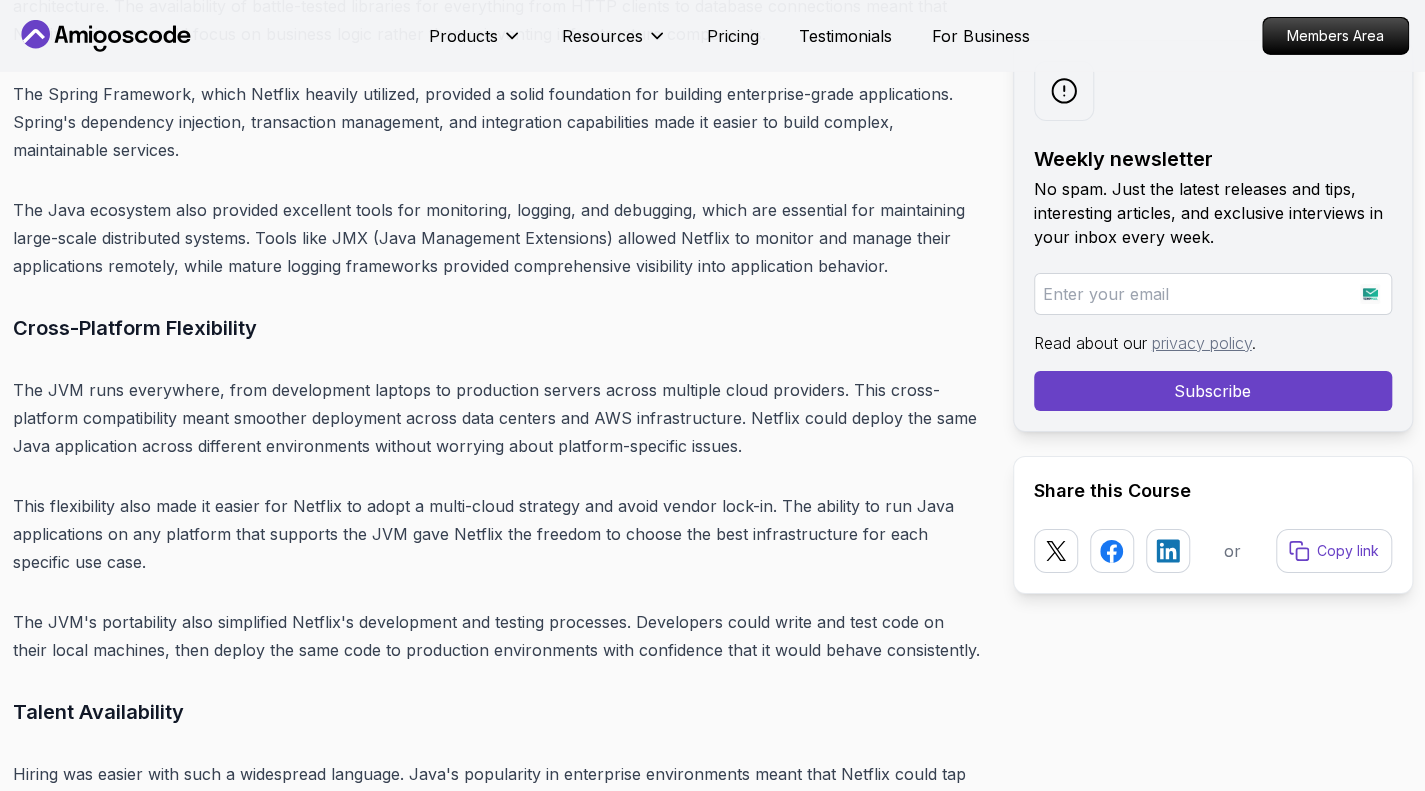 scroll, scrollTop: 3872, scrollLeft: 0, axis: vertical 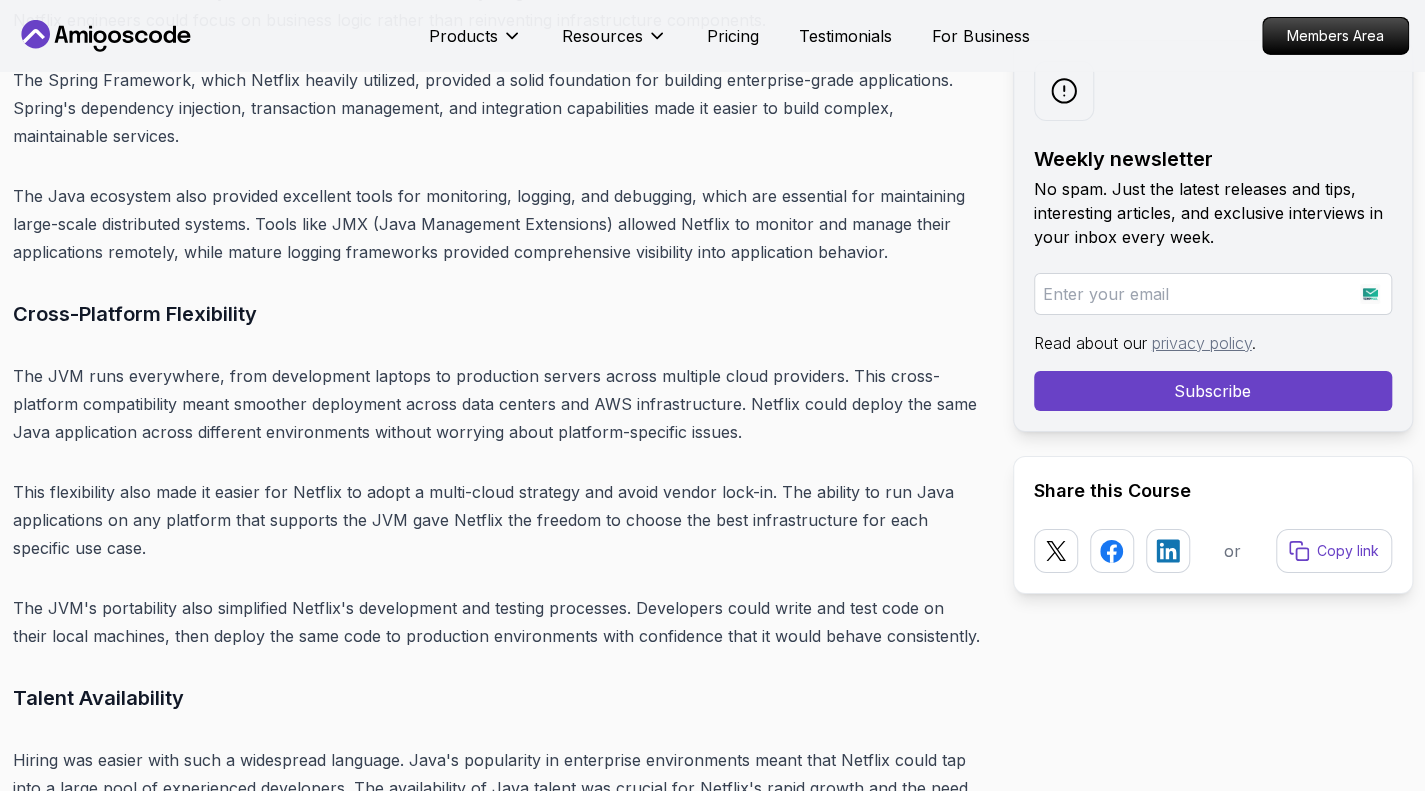click on "The JVM runs everywhere, from development laptops to production servers across multiple cloud providers. This cross-platform compatibility meant smoother deployment across data centers and AWS infrastructure. Netflix could deploy the same Java application across different environments without worrying about platform-specific issues." at bounding box center [497, 404] 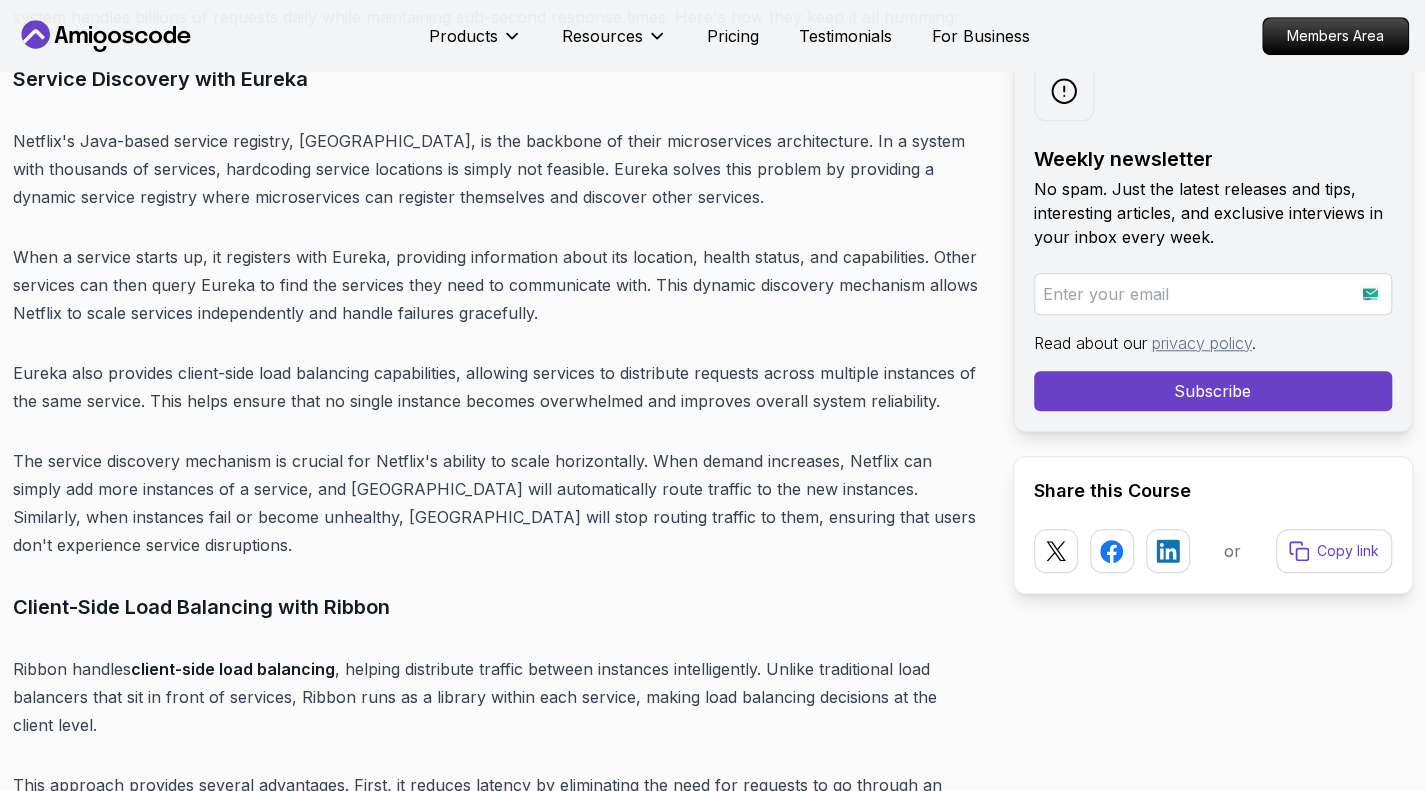 scroll, scrollTop: 5134, scrollLeft: 0, axis: vertical 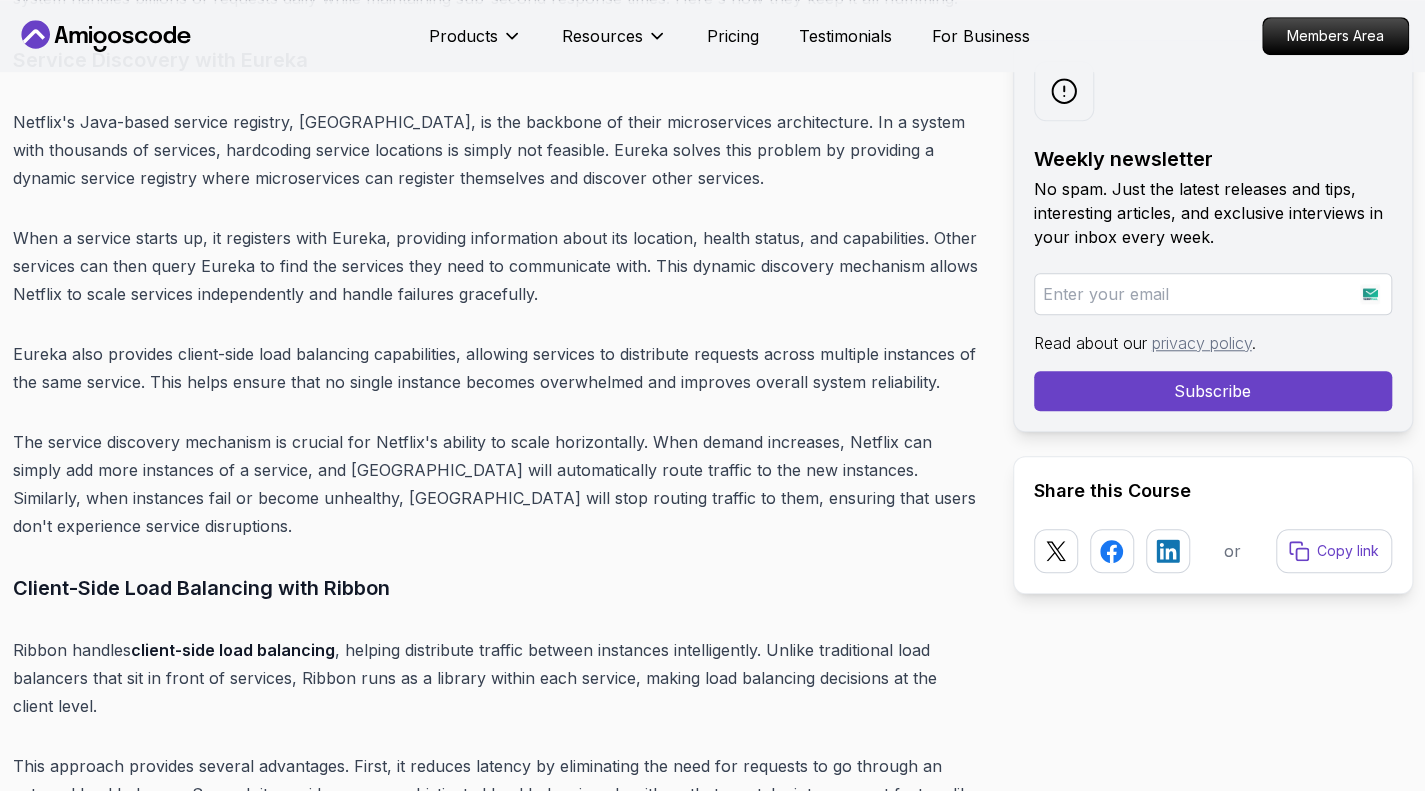 click on "Eureka also provides client-side load balancing capabilities, allowing services to distribute requests across multiple instances of the same service. This helps ensure that no single instance becomes overwhelmed and improves overall system reliability." at bounding box center [497, 368] 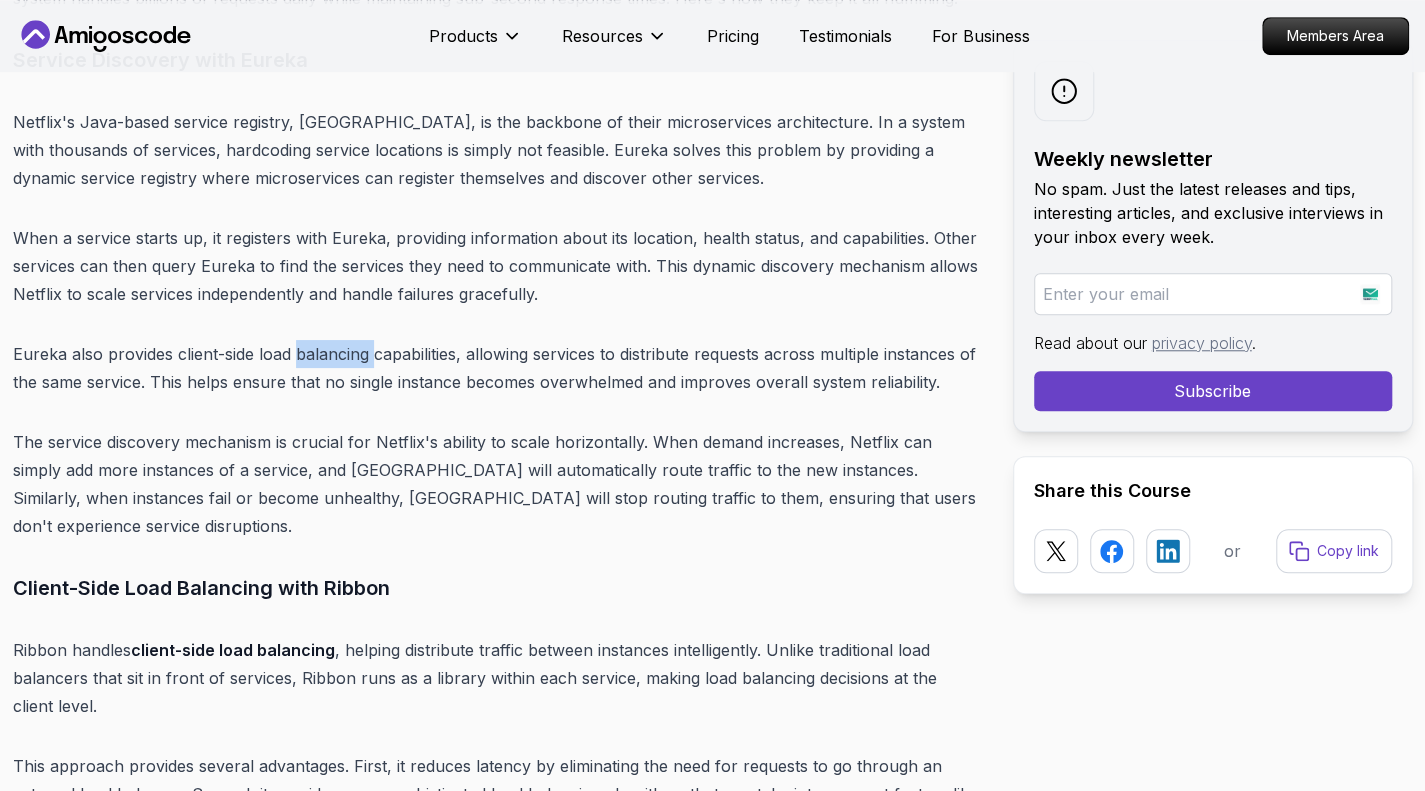 click on "Eureka also provides client-side load balancing capabilities, allowing services to distribute requests across multiple instances of the same service. This helps ensure that no single instance becomes overwhelmed and improves overall system reliability." at bounding box center [497, 368] 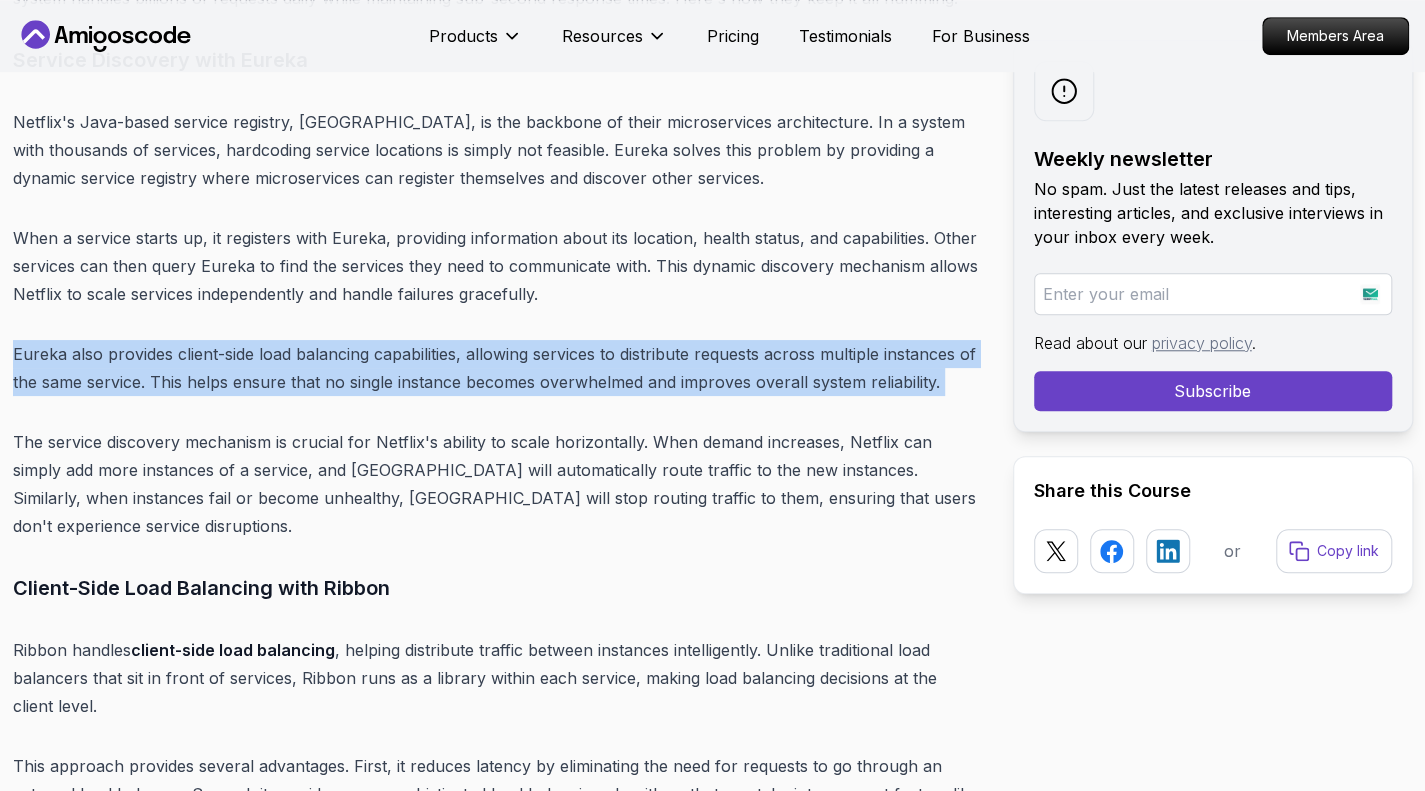 click on "Eureka also provides client-side load balancing capabilities, allowing services to distribute requests across multiple instances of the same service. This helps ensure that no single instance becomes overwhelmed and improves overall system reliability." at bounding box center [497, 368] 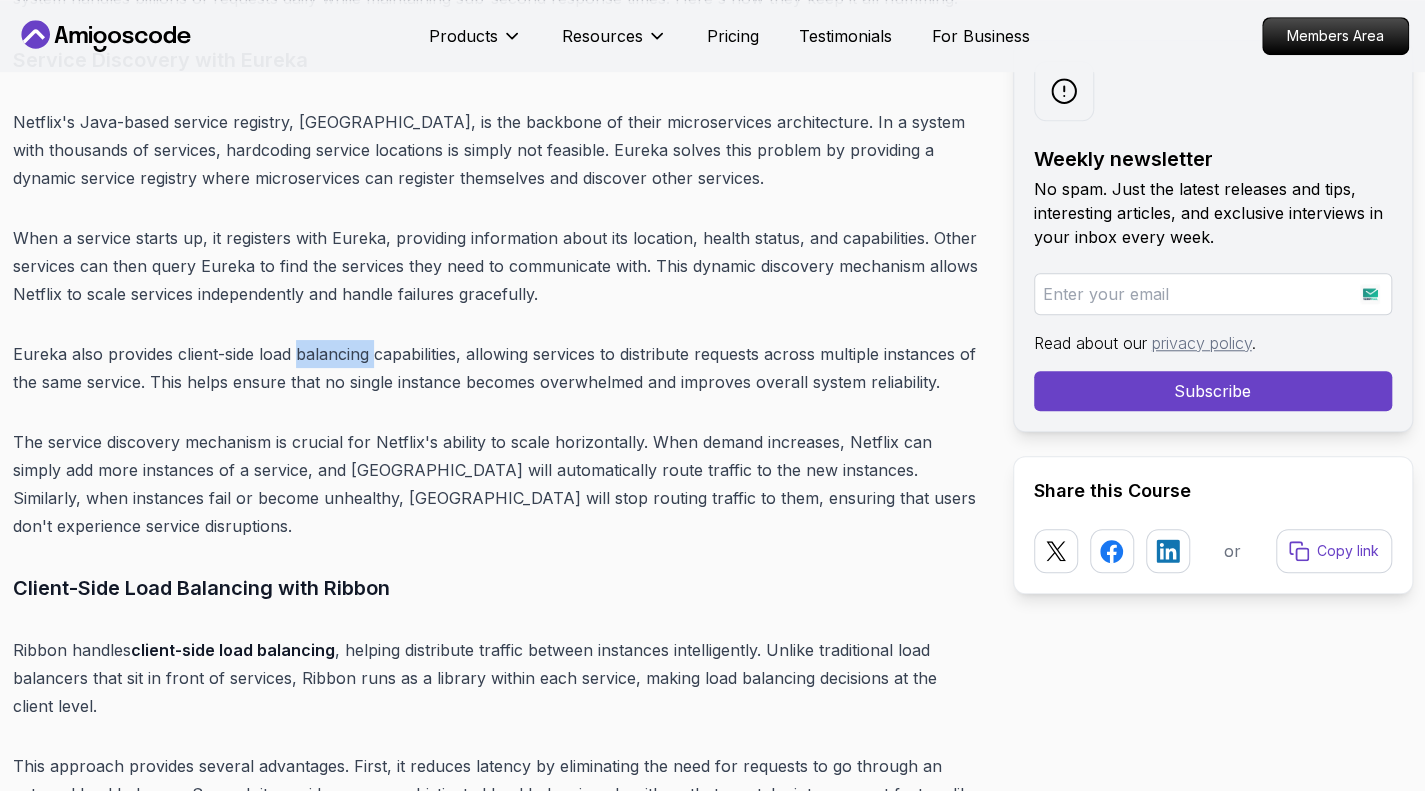 click on "Eureka also provides client-side load balancing capabilities, allowing services to distribute requests across multiple instances of the same service. This helps ensure that no single instance becomes overwhelmed and improves overall system reliability." at bounding box center [497, 368] 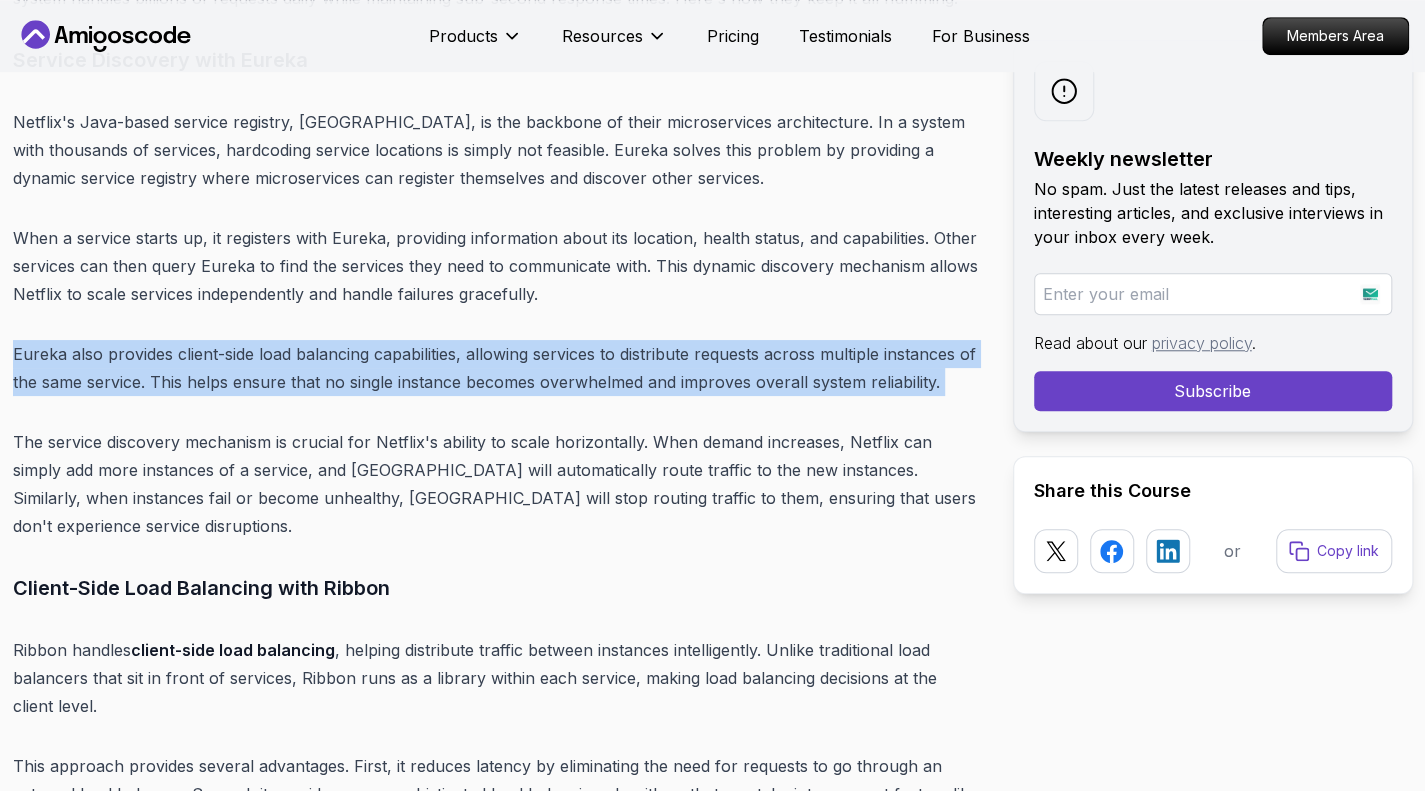 click on "Eureka also provides client-side load balancing capabilities, allowing services to distribute requests across multiple instances of the same service. This helps ensure that no single instance becomes overwhelmed and improves overall system reliability." at bounding box center (497, 368) 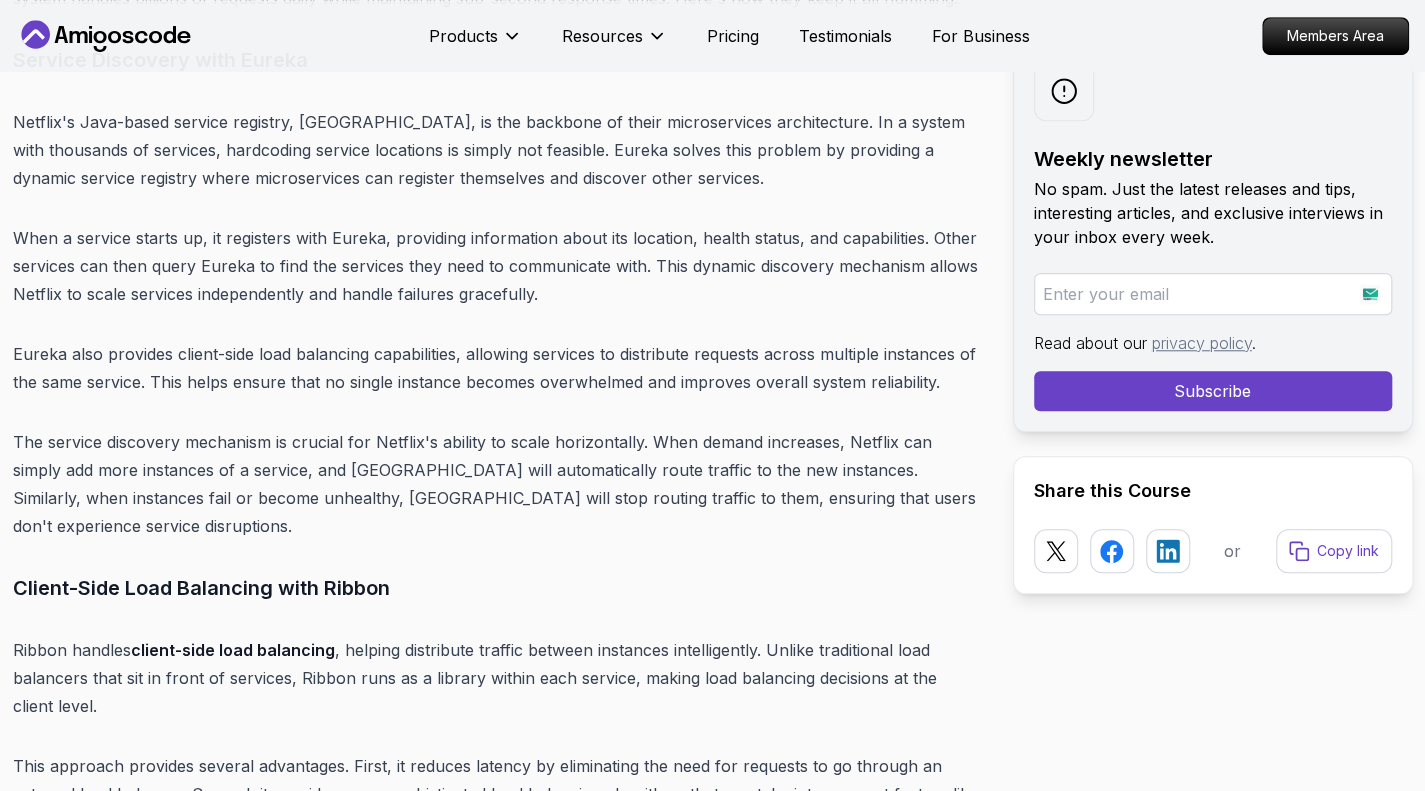 click on "Eureka also provides client-side load balancing capabilities, allowing services to distribute requests across multiple instances of the same service. This helps ensure that no single instance becomes overwhelmed and improves overall system reliability." at bounding box center (497, 368) 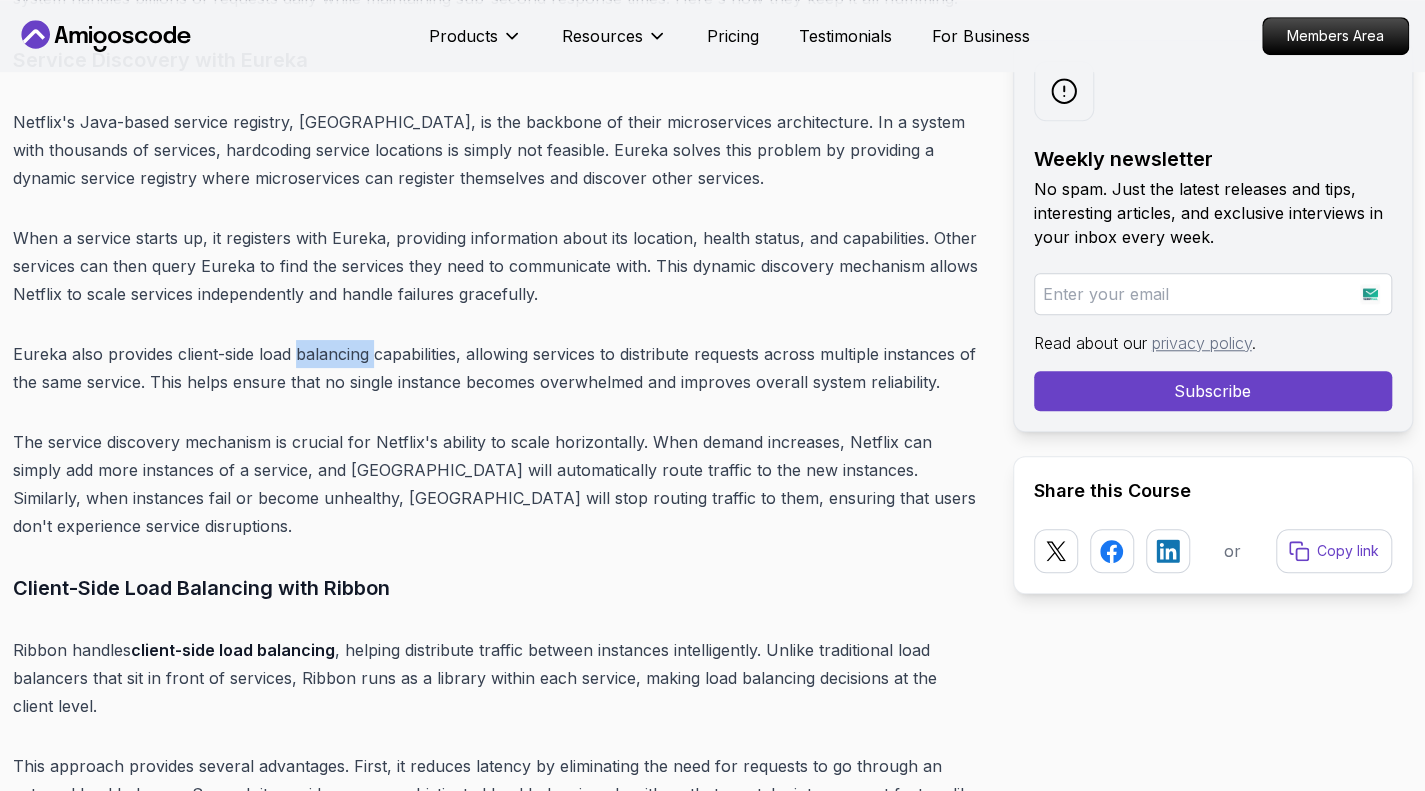 click on "Eureka also provides client-side load balancing capabilities, allowing services to distribute requests across multiple instances of the same service. This helps ensure that no single instance becomes overwhelmed and improves overall system reliability." at bounding box center [497, 368] 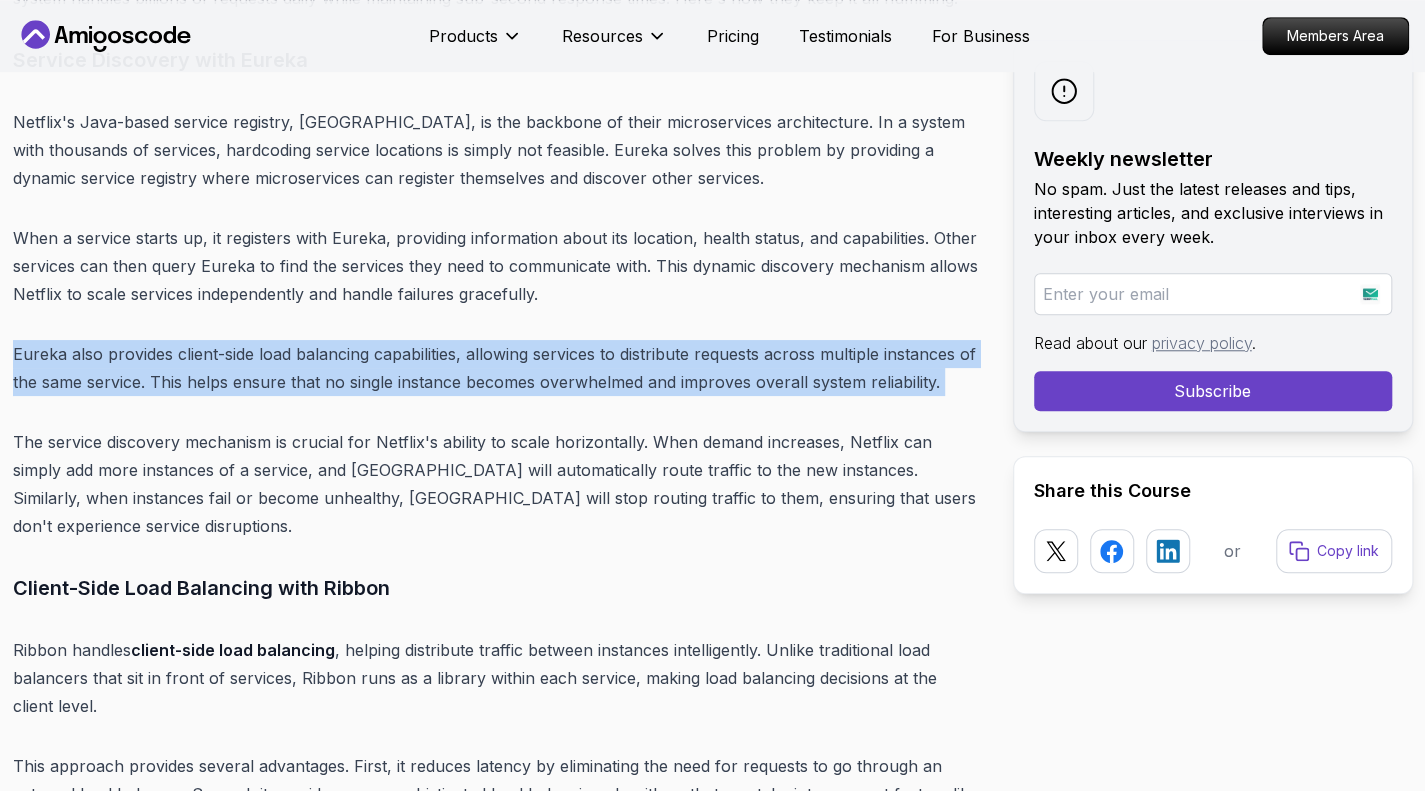 click on "Eureka also provides client-side load balancing capabilities, allowing services to distribute requests across multiple instances of the same service. This helps ensure that no single instance becomes overwhelmed and improves overall system reliability." at bounding box center (497, 368) 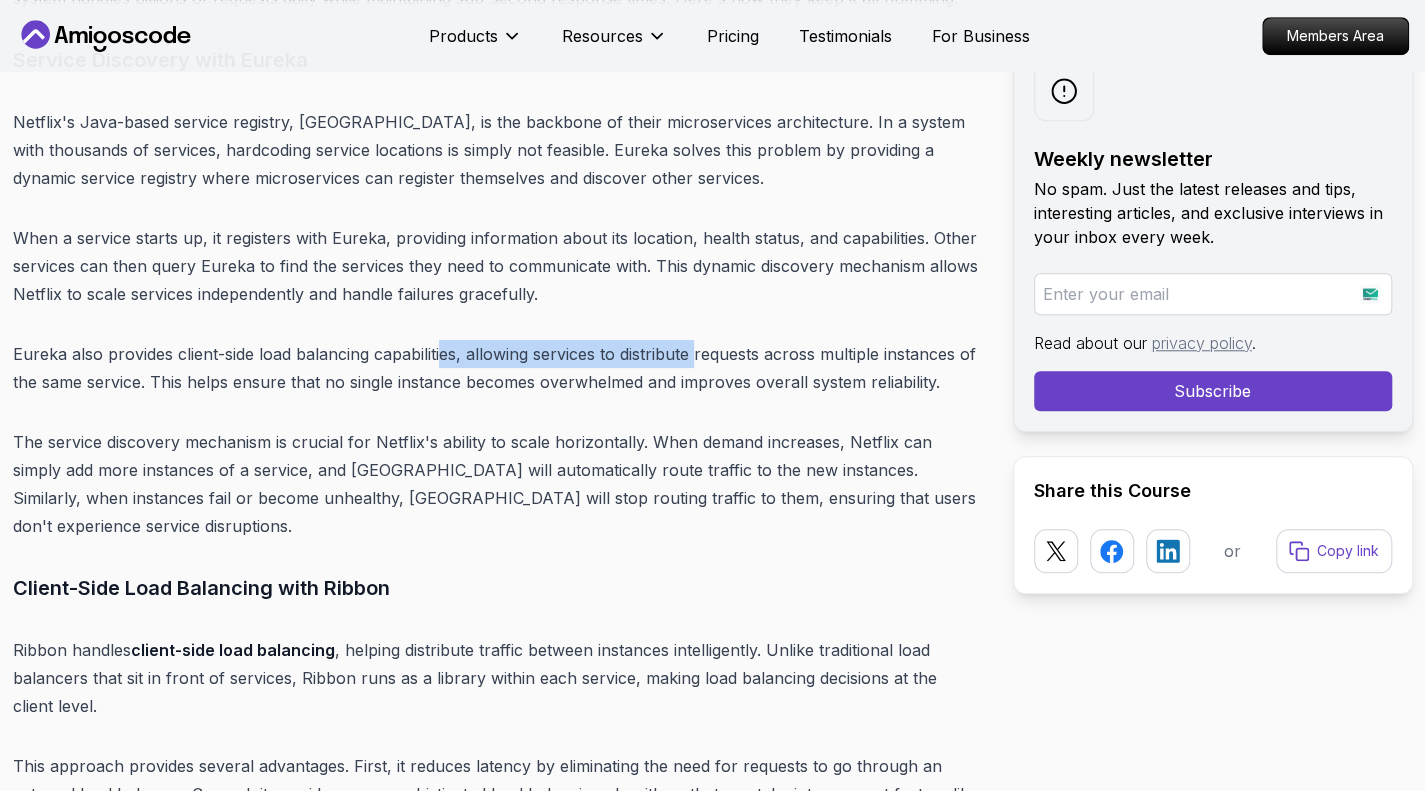 drag, startPoint x: 697, startPoint y: 331, endPoint x: 444, endPoint y: 337, distance: 253.07114 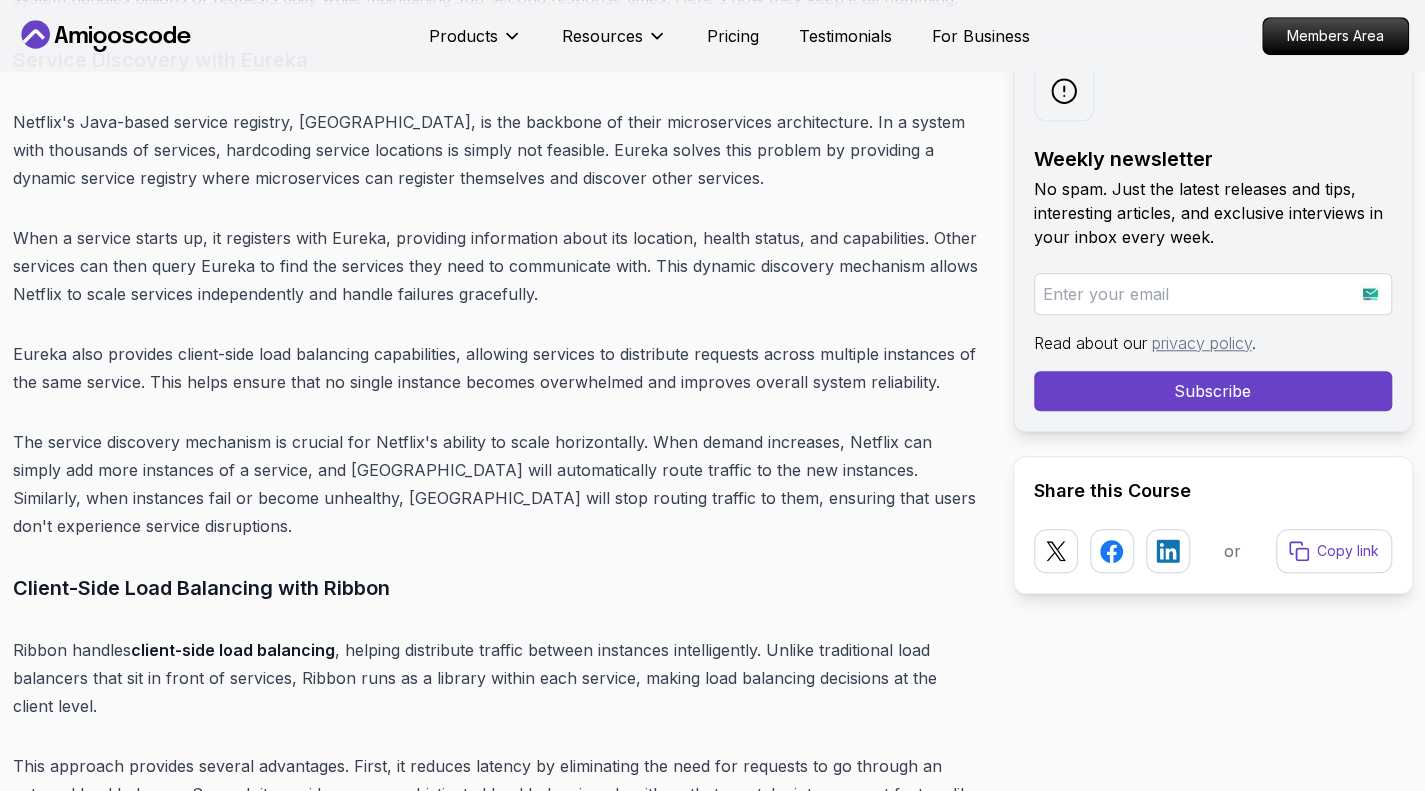click on "Eureka also provides client-side load balancing capabilities, allowing services to distribute requests across multiple instances of the same service. This helps ensure that no single instance becomes overwhelmed and improves overall system reliability." at bounding box center (497, 368) 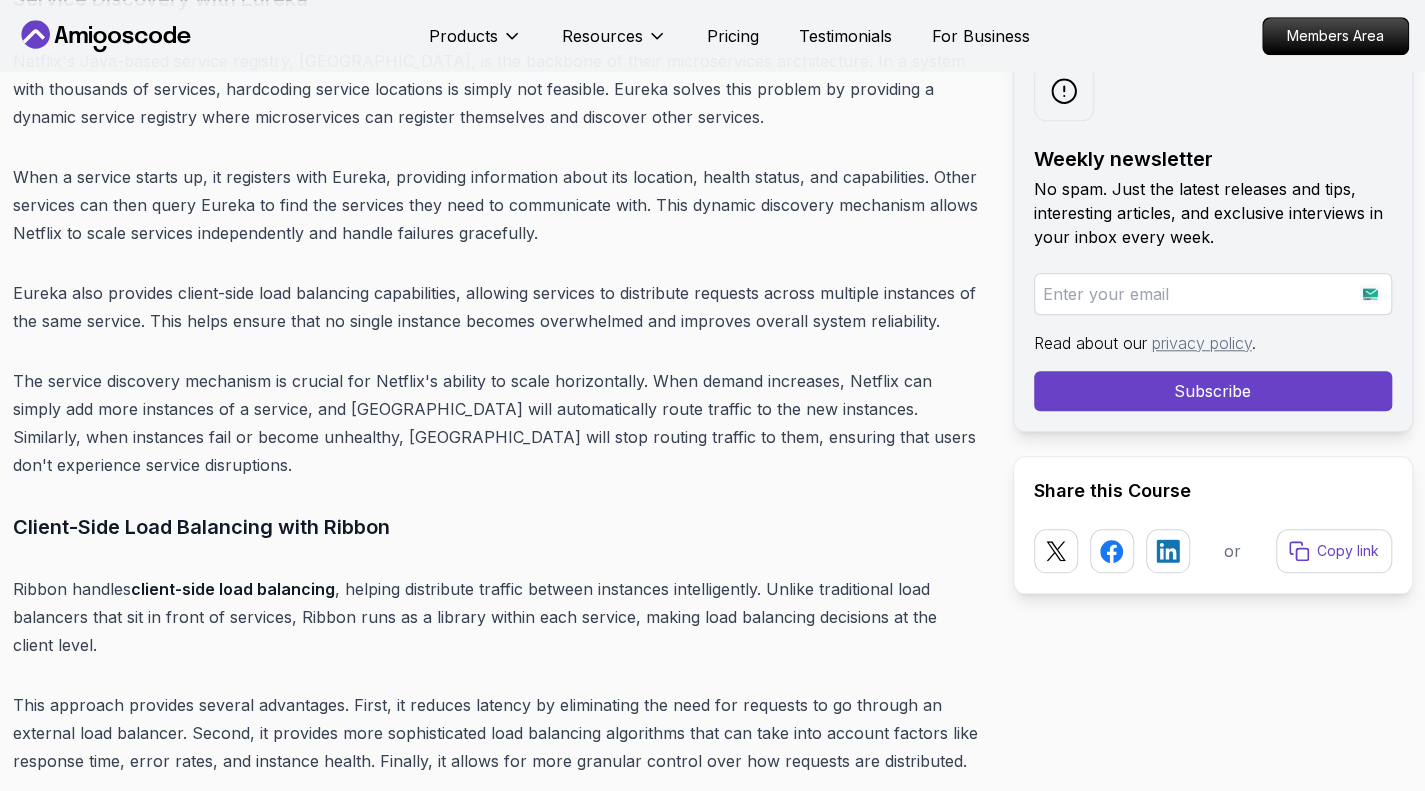 scroll, scrollTop: 5198, scrollLeft: 0, axis: vertical 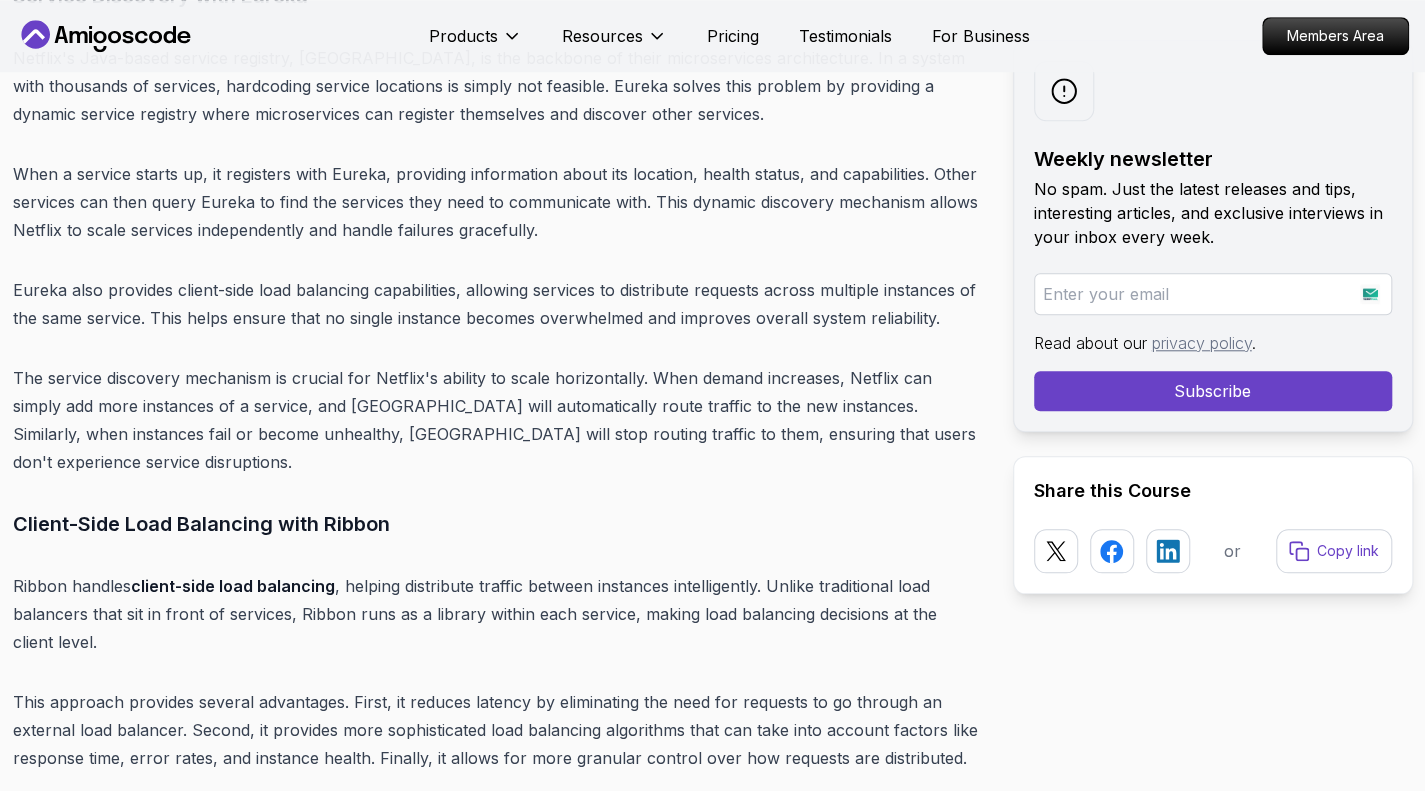 click on "Eureka also provides client-side load balancing capabilities, allowing services to distribute requests across multiple instances of the same service. This helps ensure that no single instance becomes overwhelmed and improves overall system reliability." at bounding box center (497, 304) 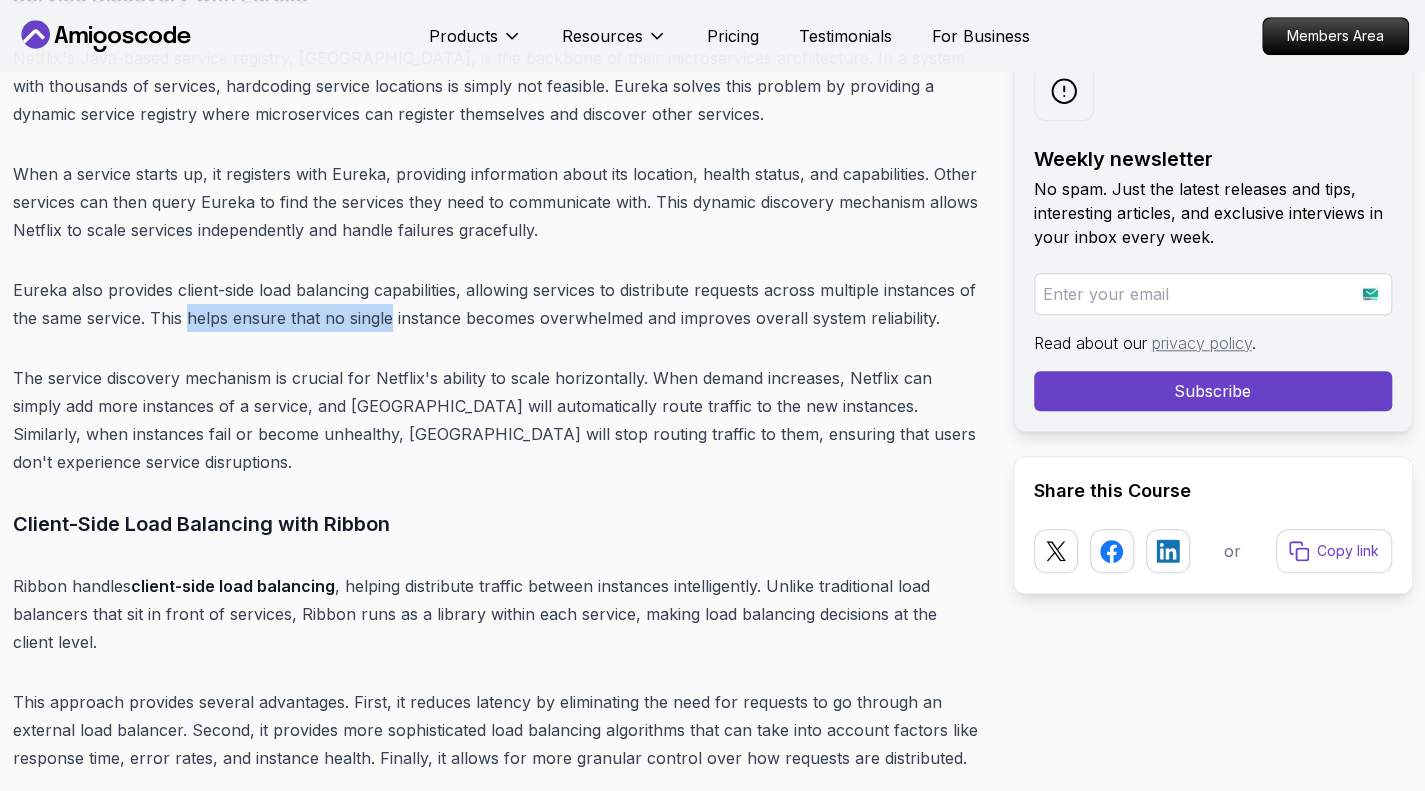 drag, startPoint x: 388, startPoint y: 289, endPoint x: 186, endPoint y: 295, distance: 202.0891 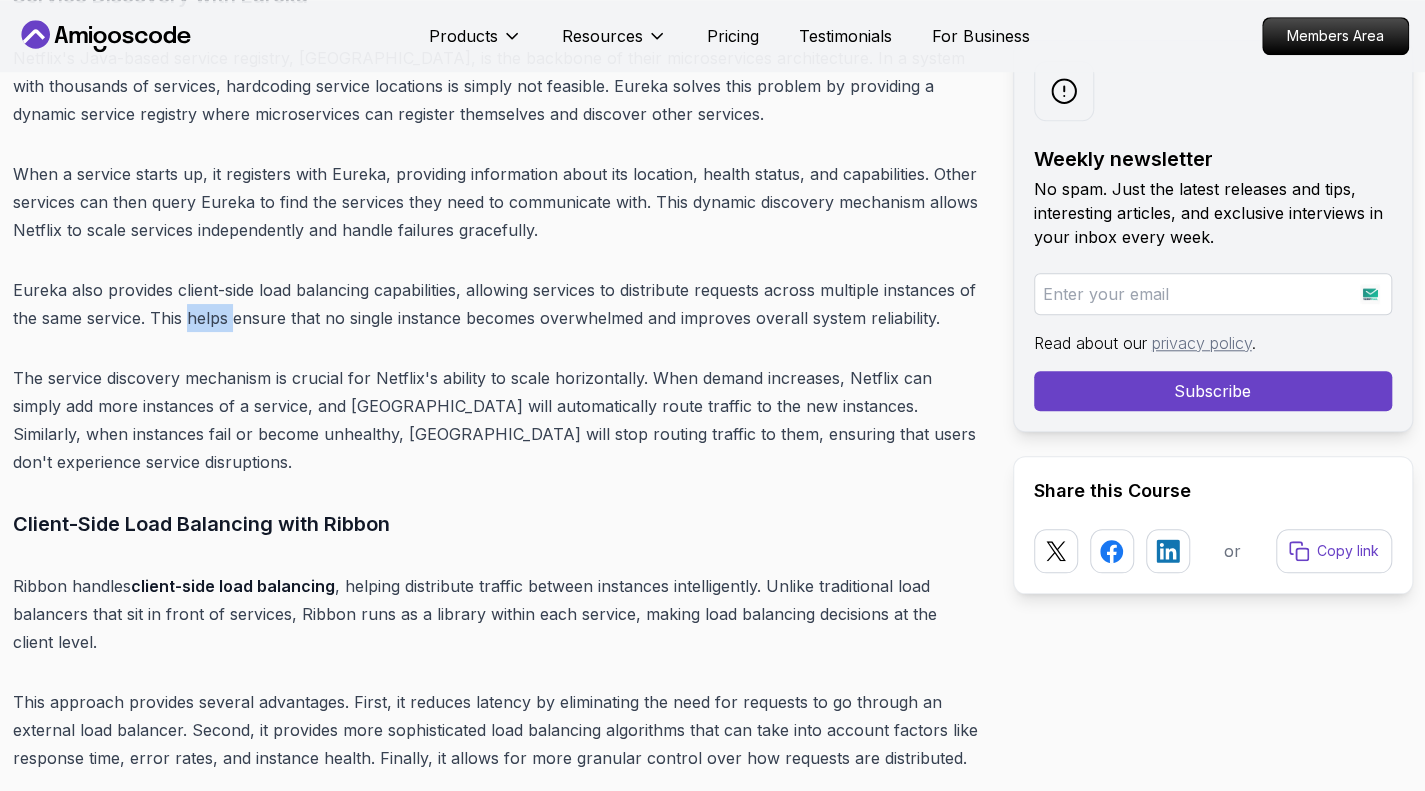 click on "Eureka also provides client-side load balancing capabilities, allowing services to distribute requests across multiple instances of the same service. This helps ensure that no single instance becomes overwhelmed and improves overall system reliability." at bounding box center [497, 304] 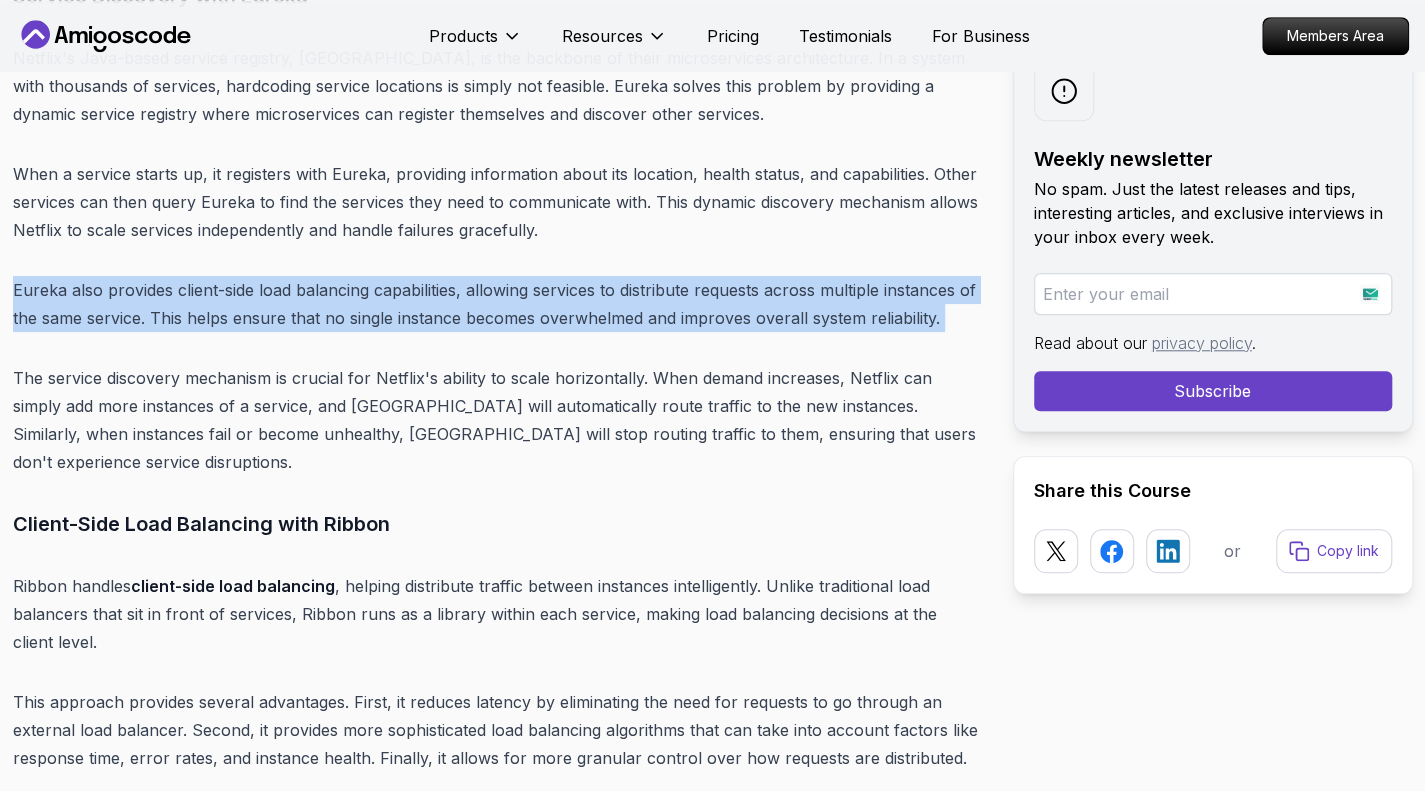click on "Eureka also provides client-side load balancing capabilities, allowing services to distribute requests across multiple instances of the same service. This helps ensure that no single instance becomes overwhelmed and improves overall system reliability." at bounding box center (497, 304) 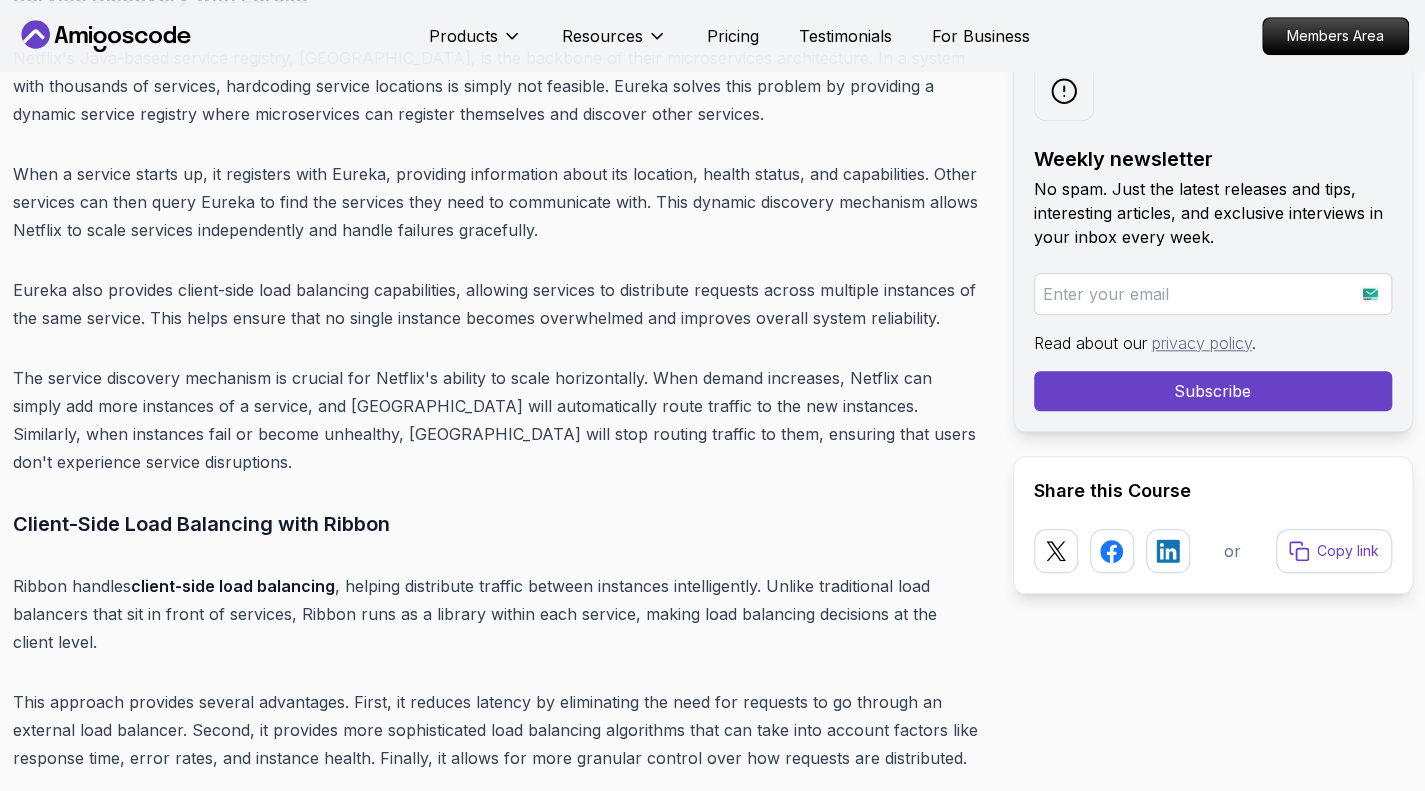 click on "Eureka also provides client-side load balancing capabilities, allowing services to distribute requests across multiple instances of the same service. This helps ensure that no single instance becomes overwhelmed and improves overall system reliability." at bounding box center (497, 304) 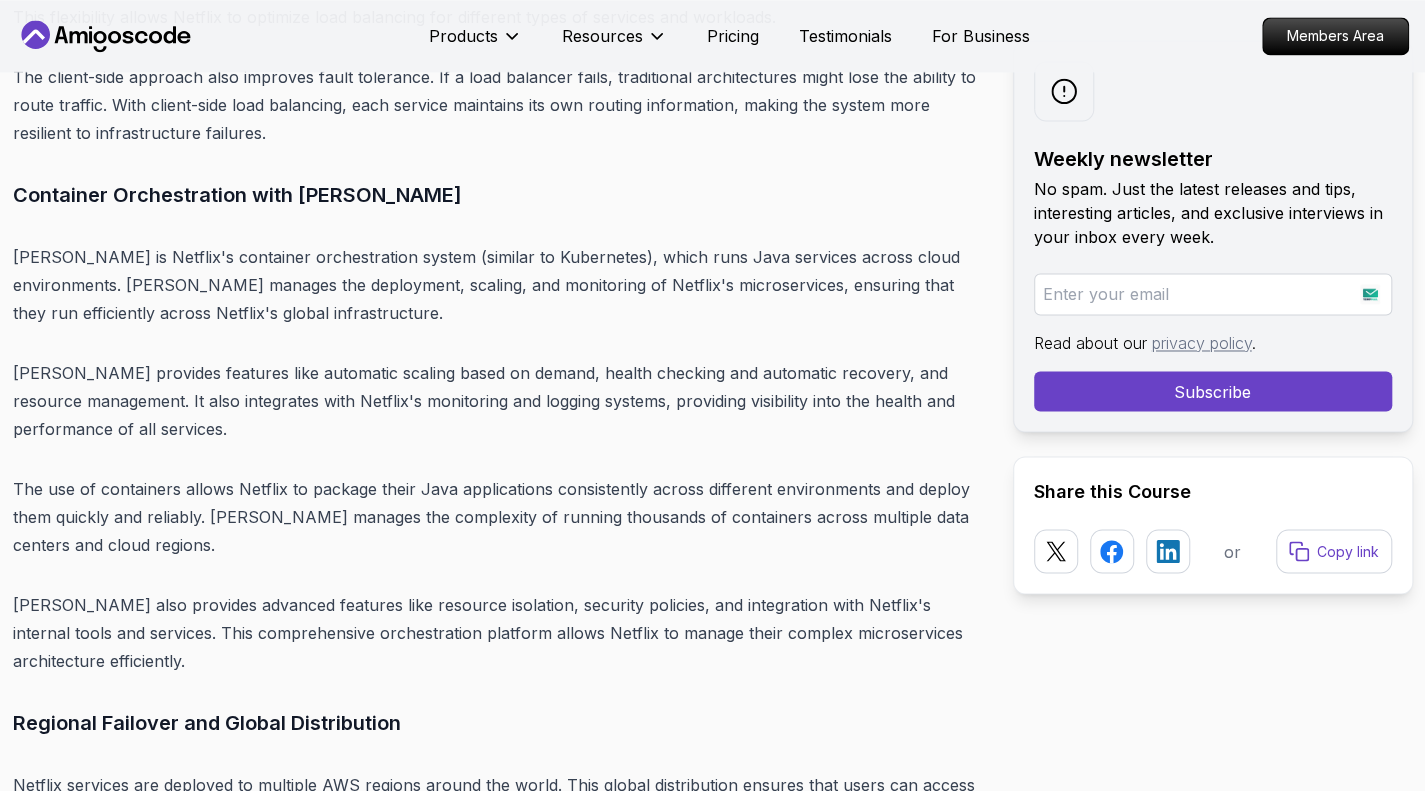 scroll, scrollTop: 6028, scrollLeft: 0, axis: vertical 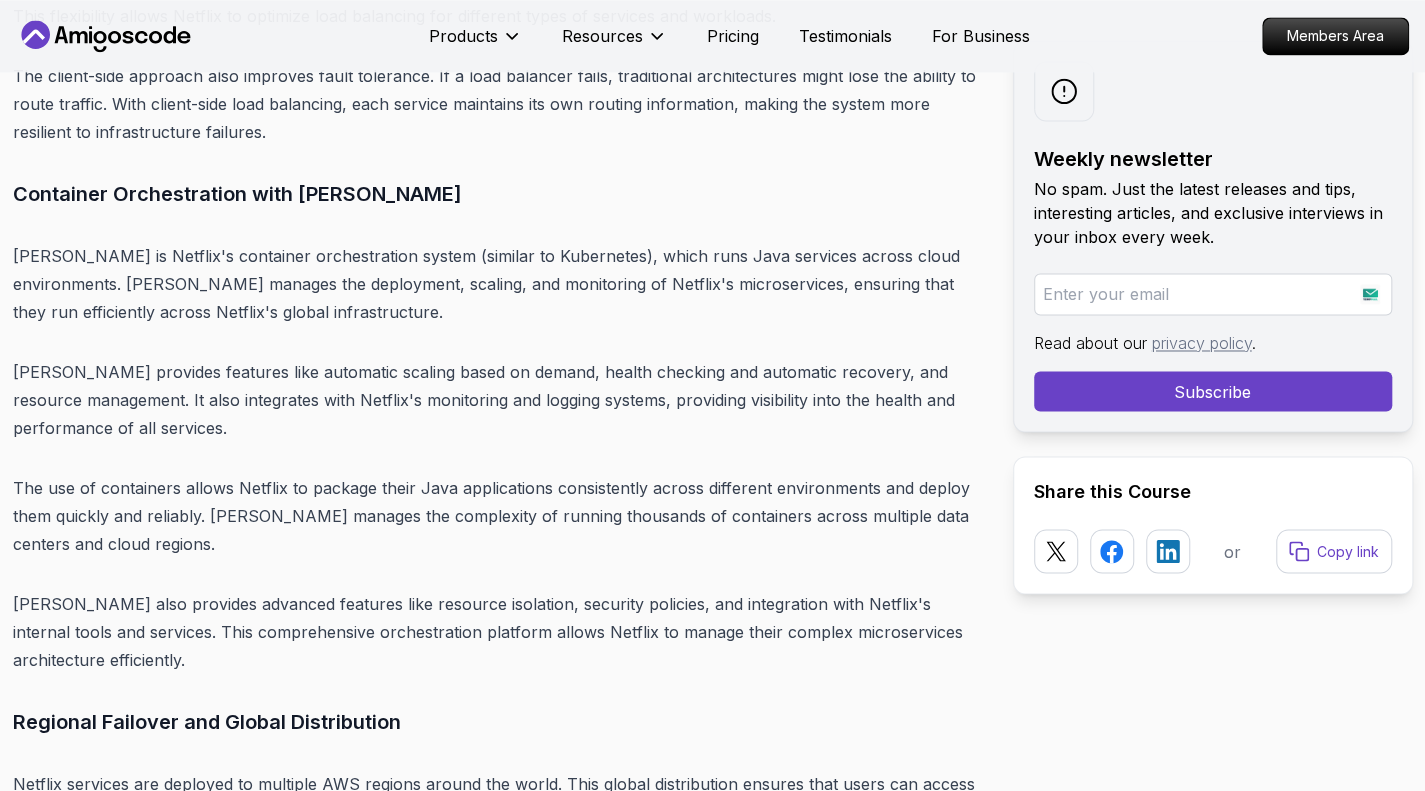 click on "[PERSON_NAME] provides features like automatic scaling based on demand, health checking and automatic recovery, and resource management. It also integrates with Netflix's monitoring and logging systems, providing visibility into the health and performance of all services." at bounding box center [497, 400] 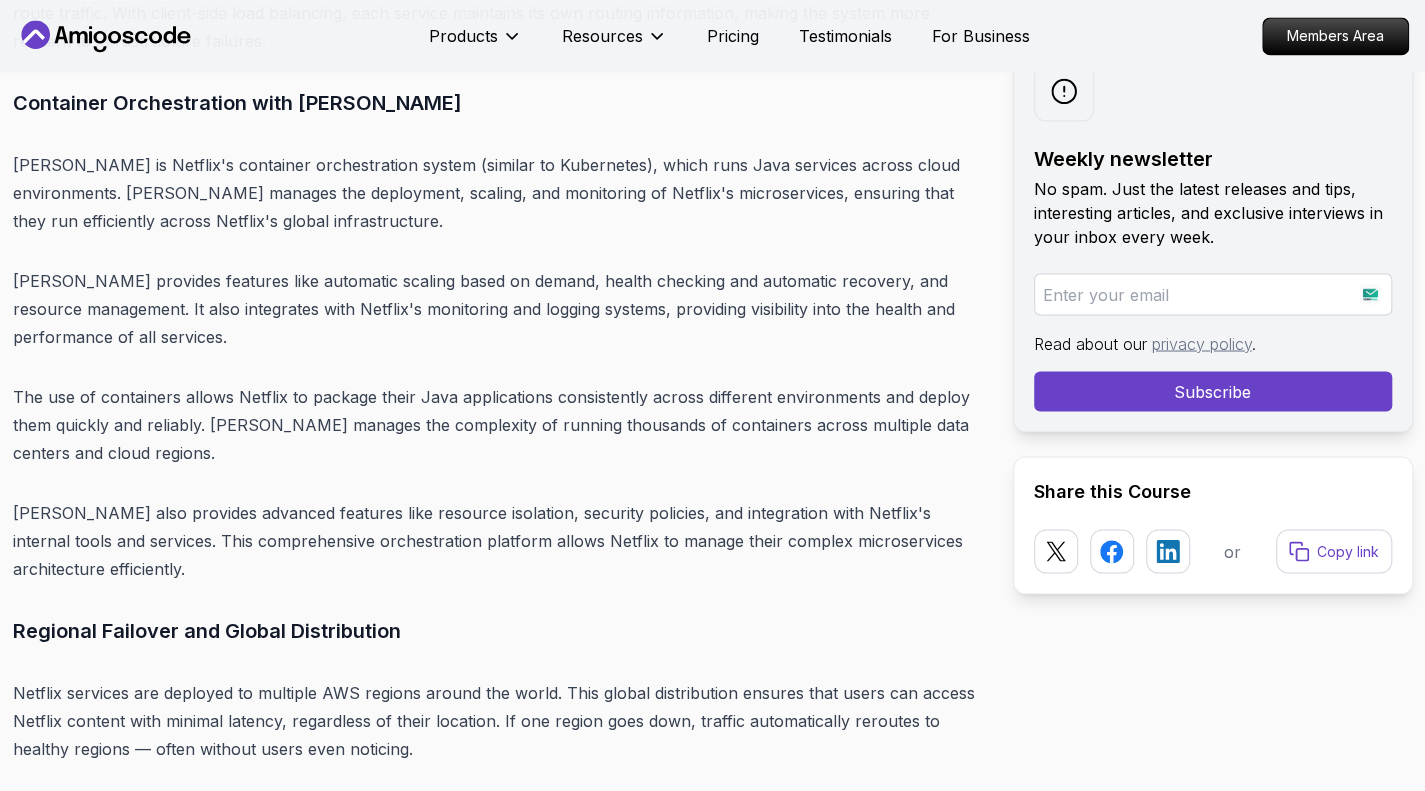 scroll, scrollTop: 6121, scrollLeft: 0, axis: vertical 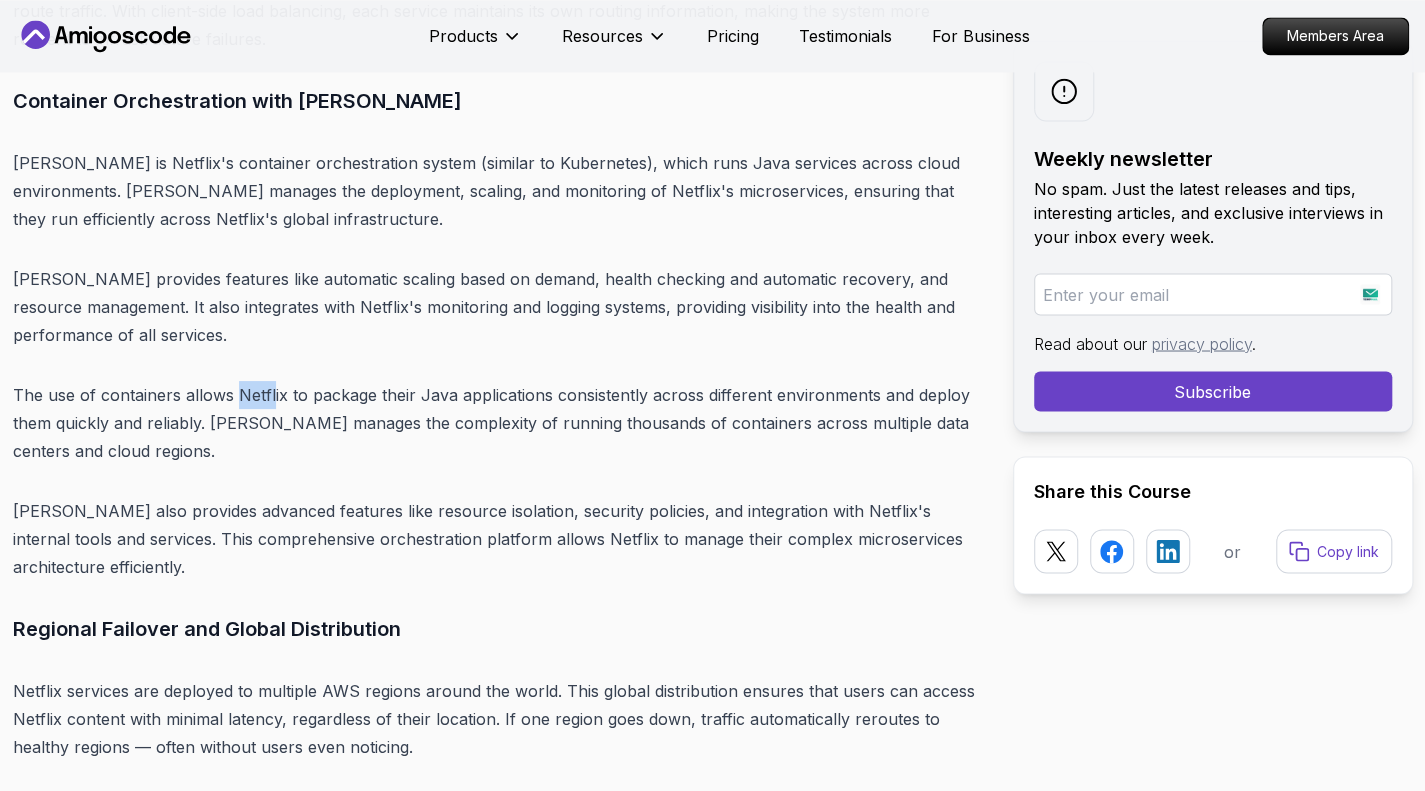 drag, startPoint x: 234, startPoint y: 339, endPoint x: 273, endPoint y: 339, distance: 39 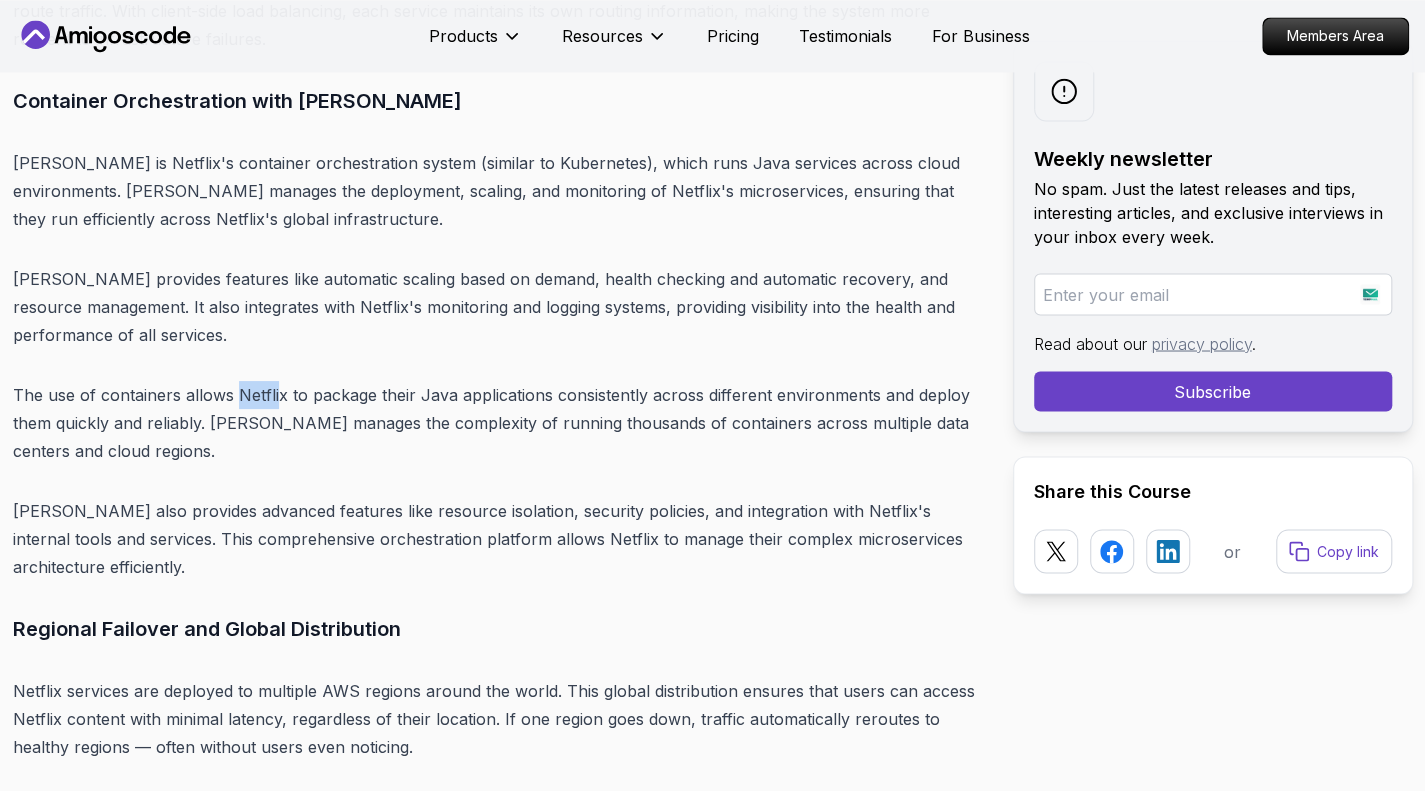 click on "The use of containers allows Netflix to package their Java applications consistently across different environments and deploy them quickly and reliably. [PERSON_NAME] manages the complexity of running thousands of containers across multiple data centers and cloud regions." at bounding box center (497, 423) 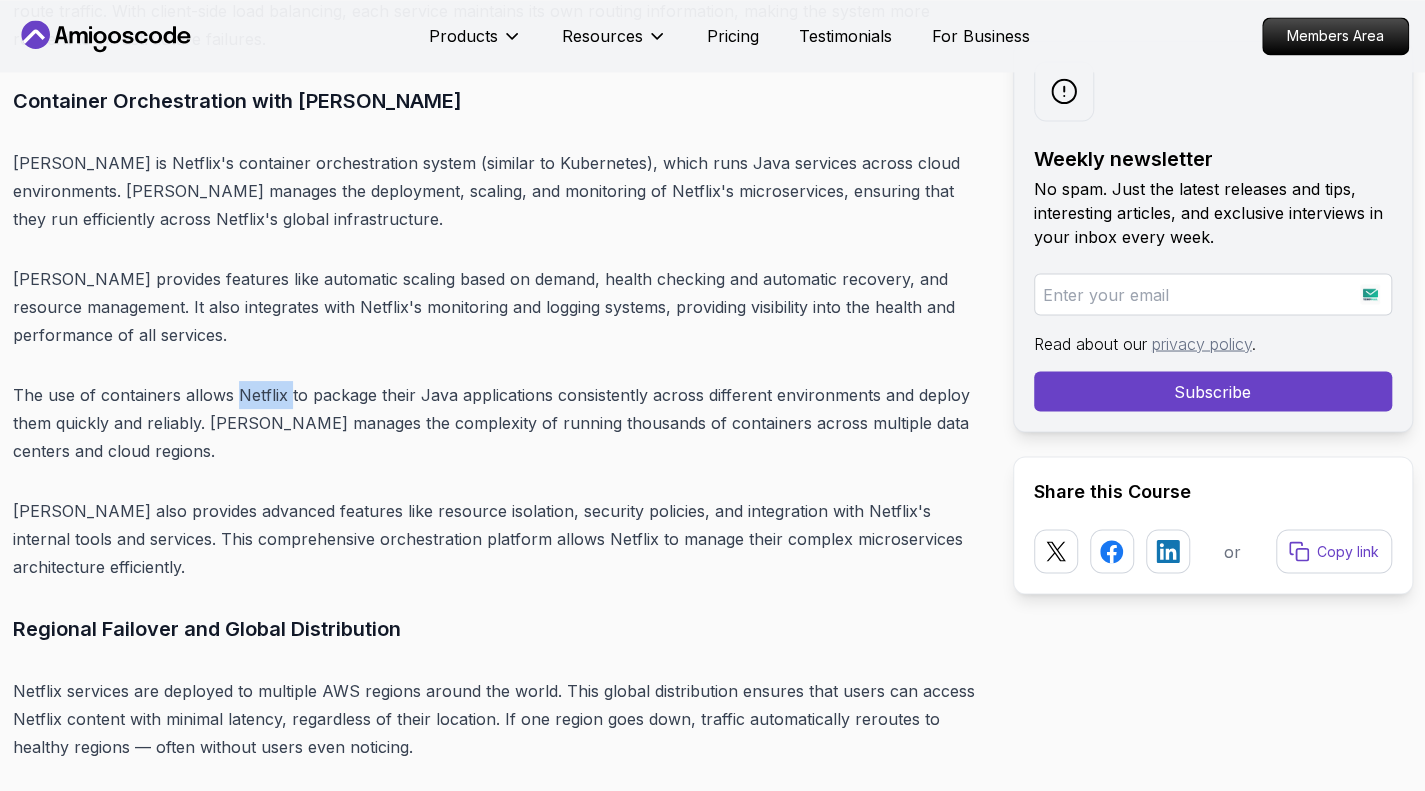 click on "The use of containers allows Netflix to package their Java applications consistently across different environments and deploy them quickly and reliably. [PERSON_NAME] manages the complexity of running thousands of containers across multiple data centers and cloud regions." at bounding box center (497, 423) 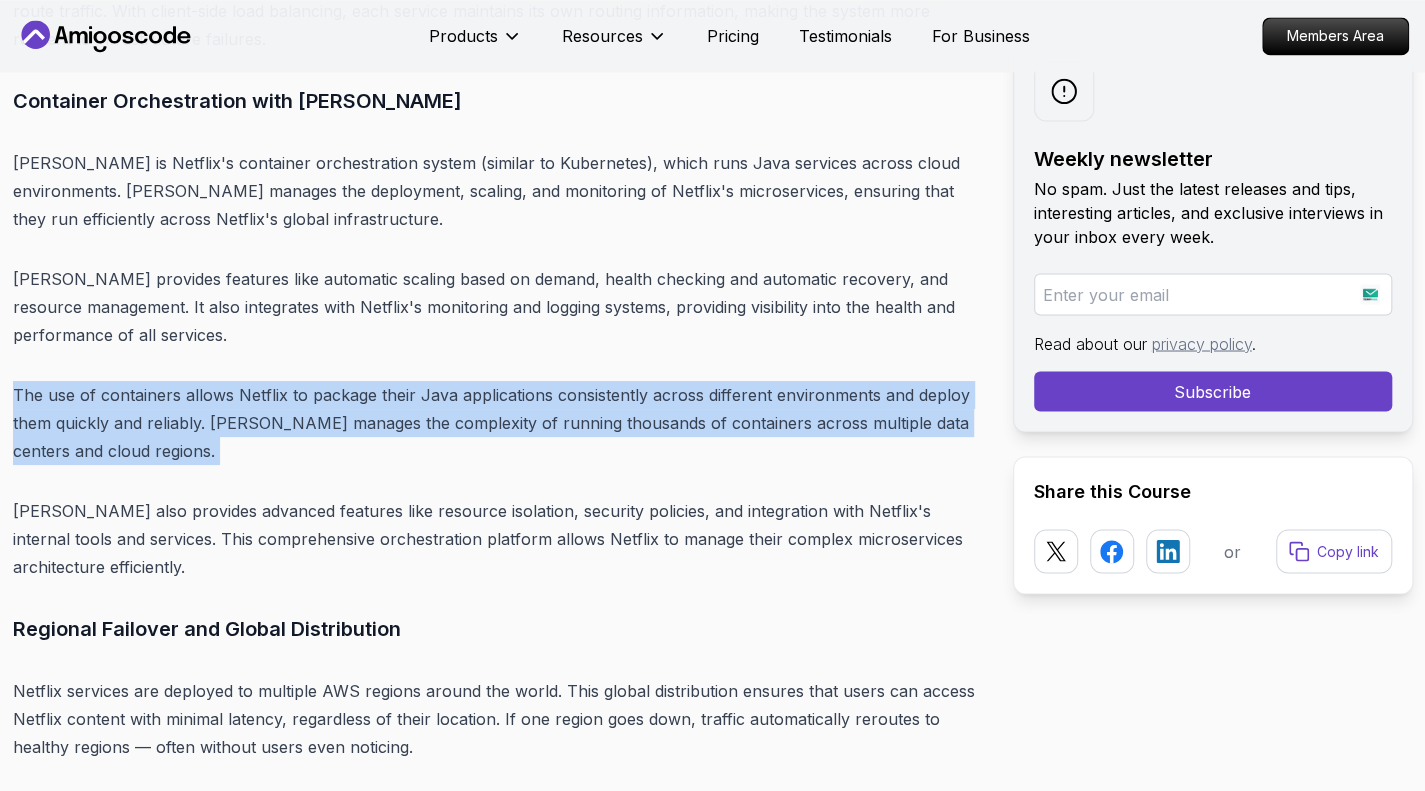 click on "The use of containers allows Netflix to package their Java applications consistently across different environments and deploy them quickly and reliably. [PERSON_NAME] manages the complexity of running thousands of containers across multiple data centers and cloud regions." at bounding box center (497, 423) 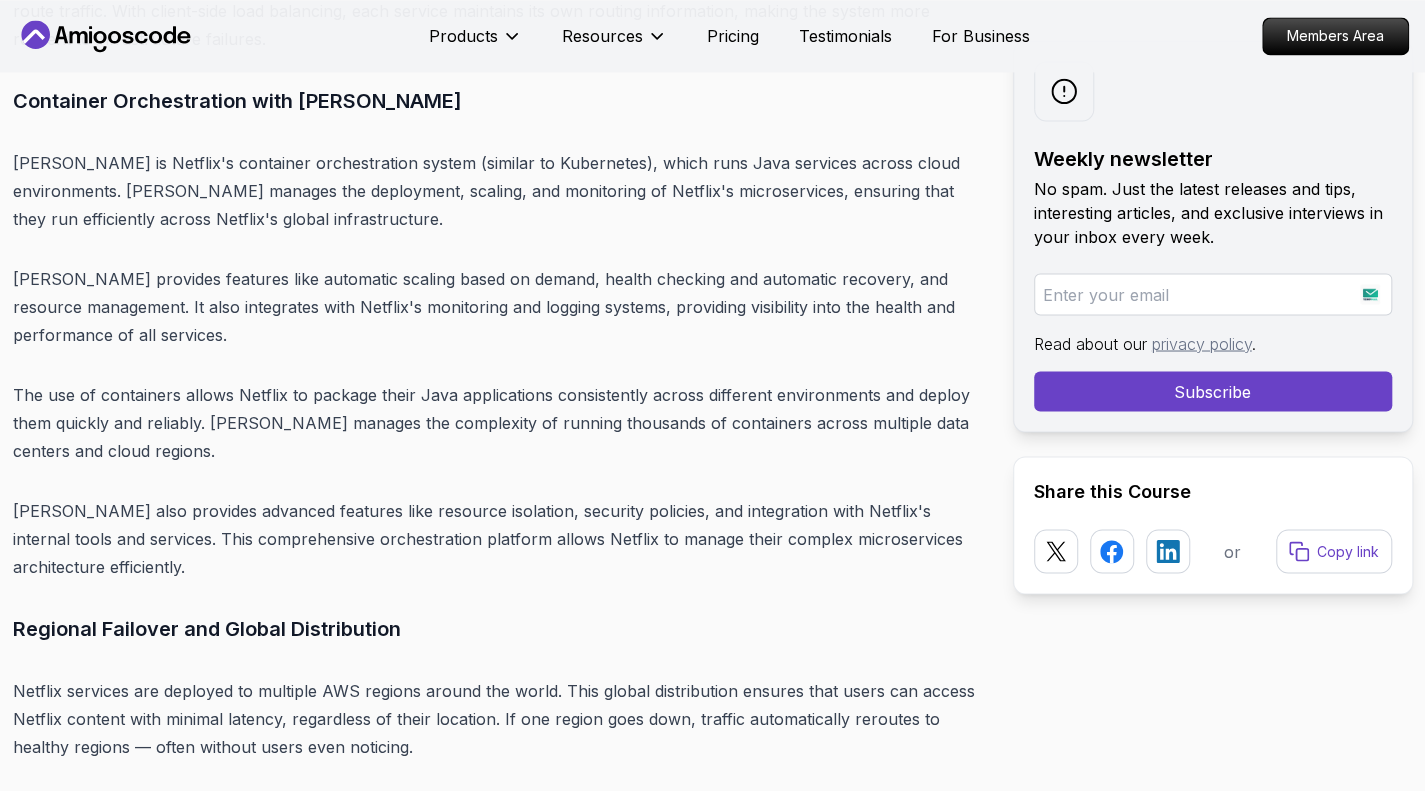 click on "The use of containers allows Netflix to package their Java applications consistently across different environments and deploy them quickly and reliably. [PERSON_NAME] manages the complexity of running thousands of containers across multiple data centers and cloud regions." at bounding box center [497, 423] 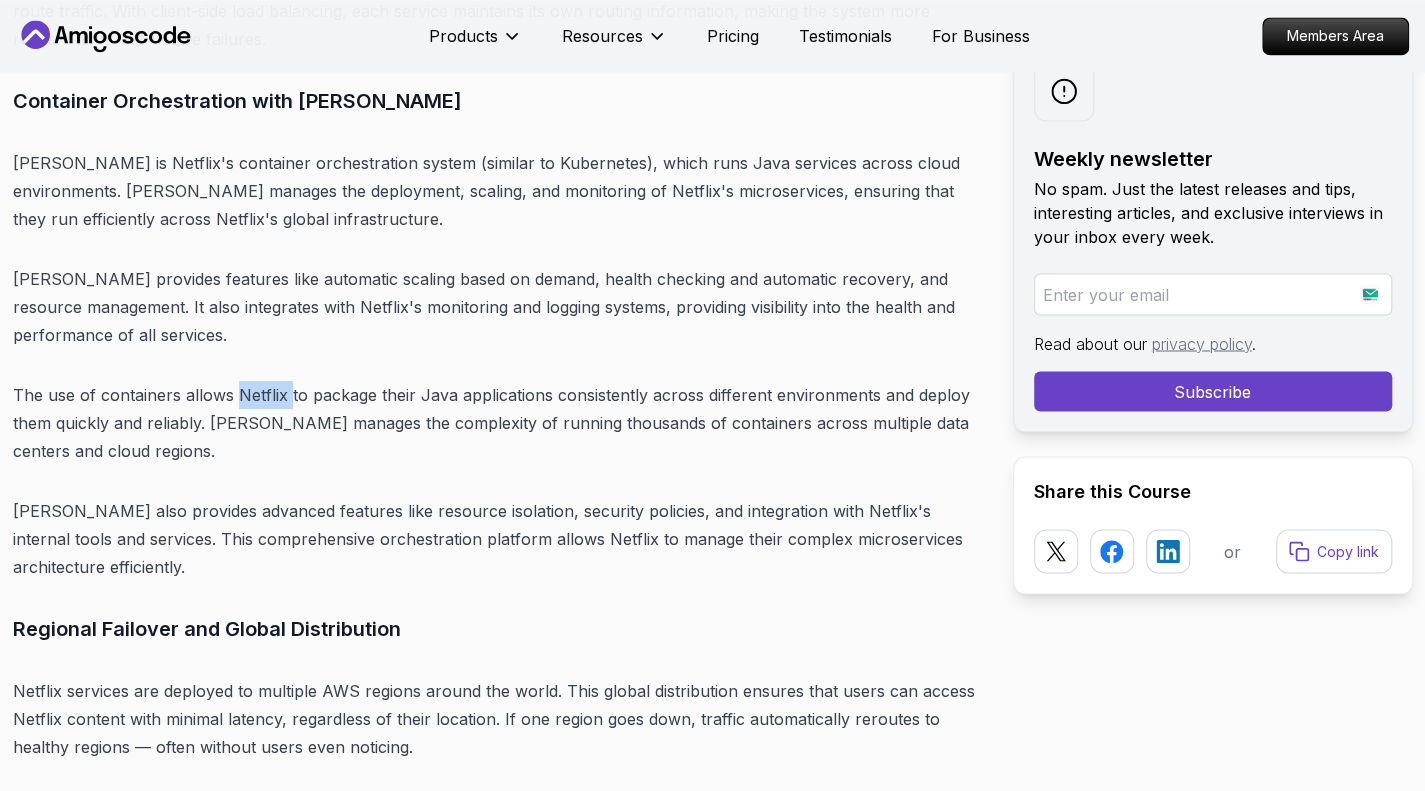 click on "The use of containers allows Netflix to package their Java applications consistently across different environments and deploy them quickly and reliably. [PERSON_NAME] manages the complexity of running thousands of containers across multiple data centers and cloud regions." at bounding box center (497, 423) 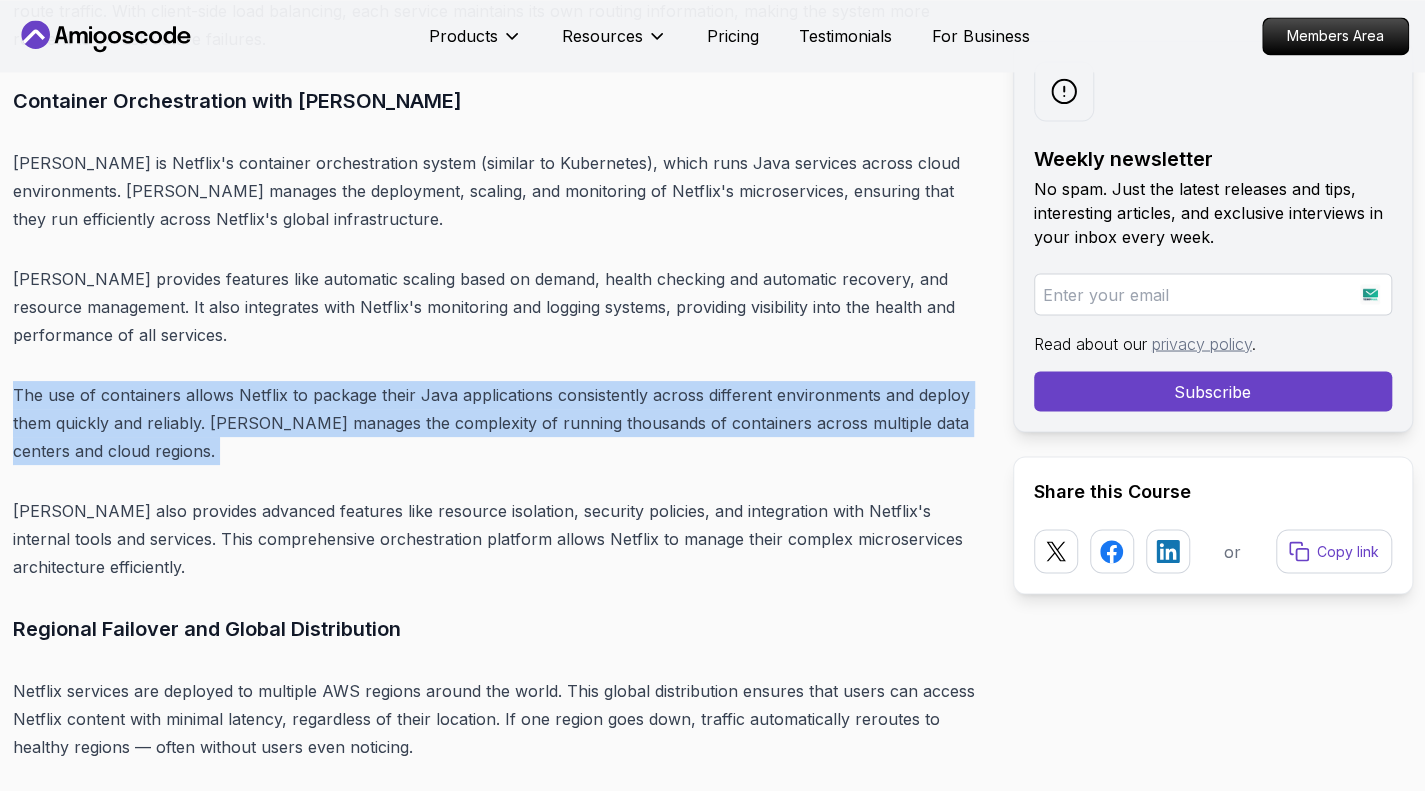 click on "The use of containers allows Netflix to package their Java applications consistently across different environments and deploy them quickly and reliably. [PERSON_NAME] manages the complexity of running thousands of containers across multiple data centers and cloud regions." at bounding box center [497, 423] 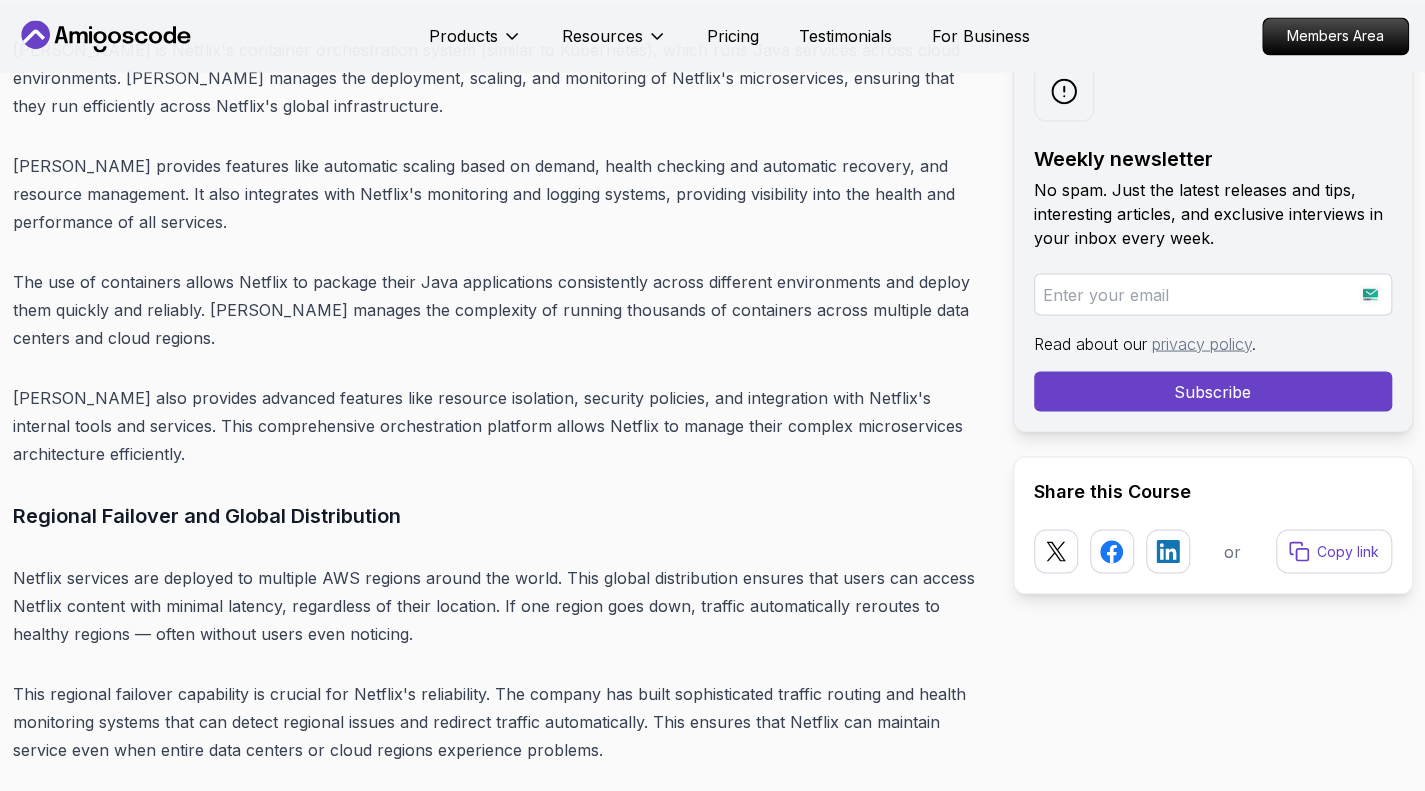 scroll, scrollTop: 6235, scrollLeft: 0, axis: vertical 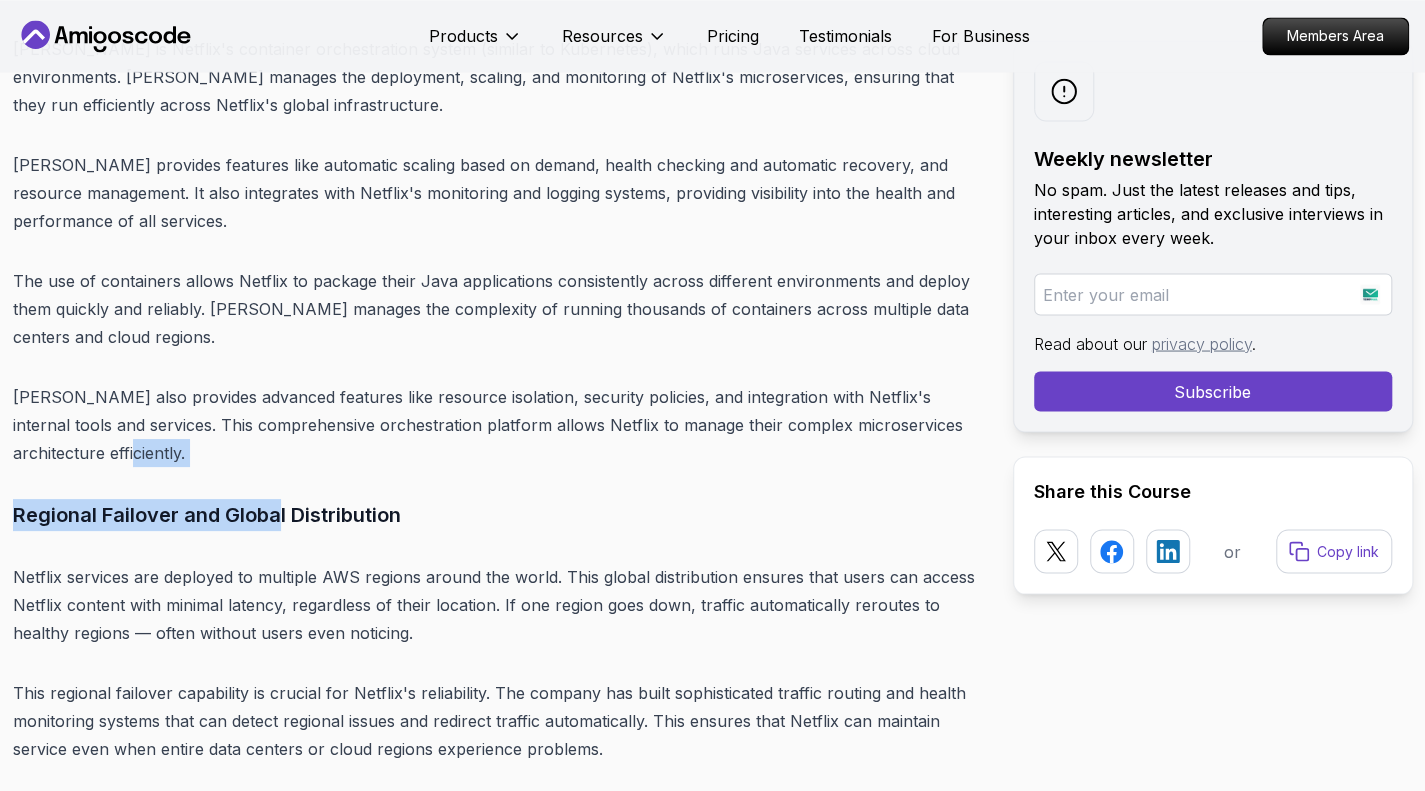 drag, startPoint x: 361, startPoint y: 392, endPoint x: 296, endPoint y: 410, distance: 67.44627 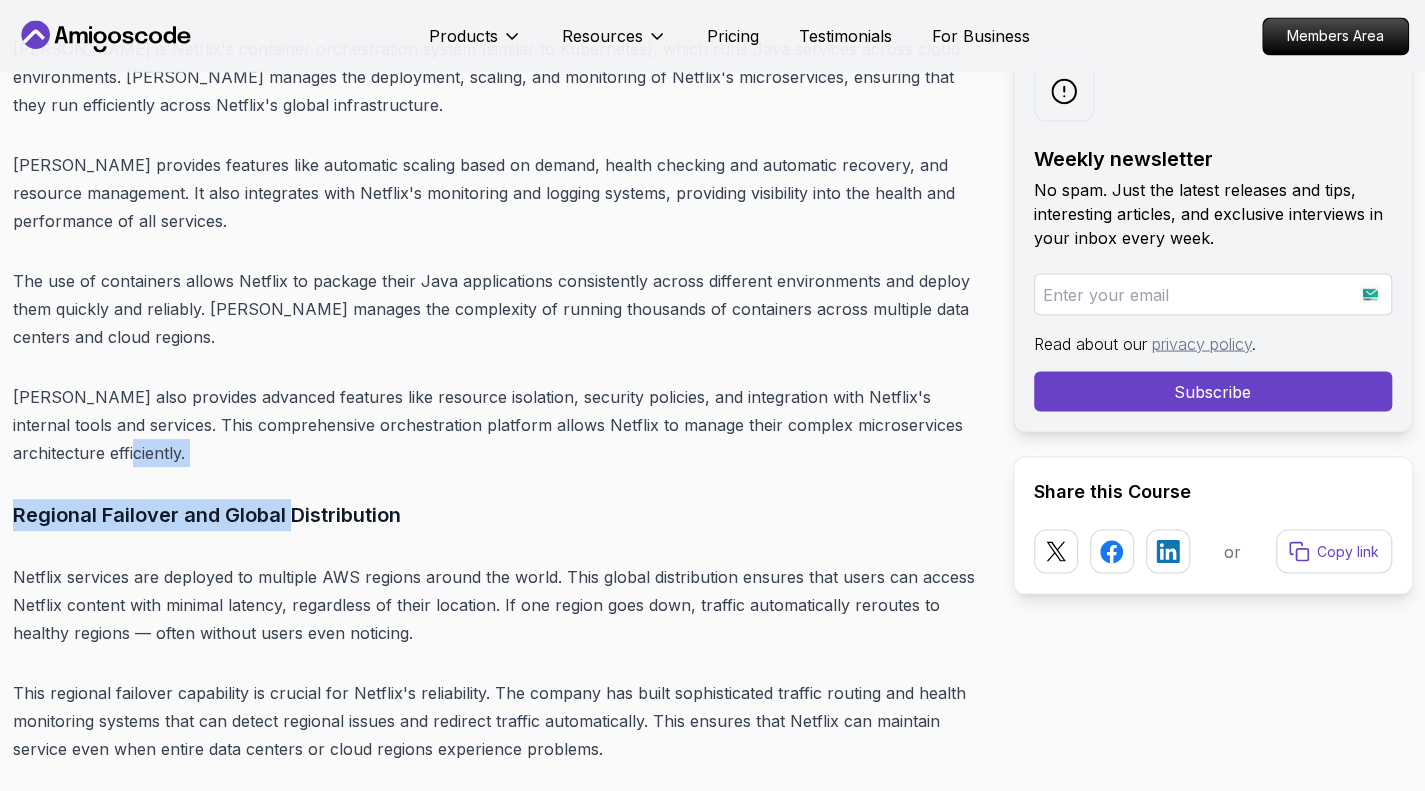 click on "[PERSON_NAME] also provides advanced features like resource isolation, security policies, and integration with Netflix's internal tools and services. This comprehensive orchestration platform allows Netflix to manage their complex microservices architecture efficiently." at bounding box center (497, 425) 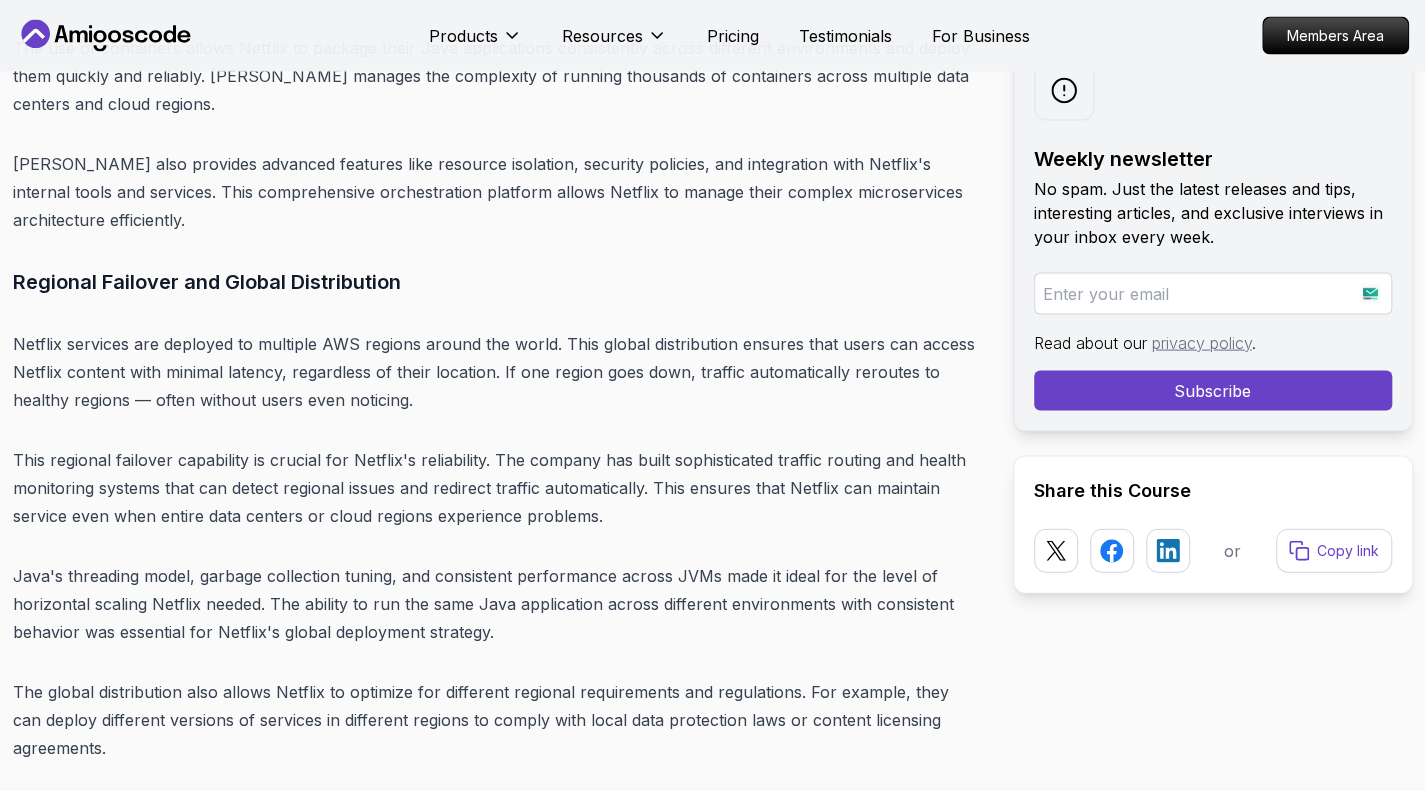 scroll, scrollTop: 6469, scrollLeft: 0, axis: vertical 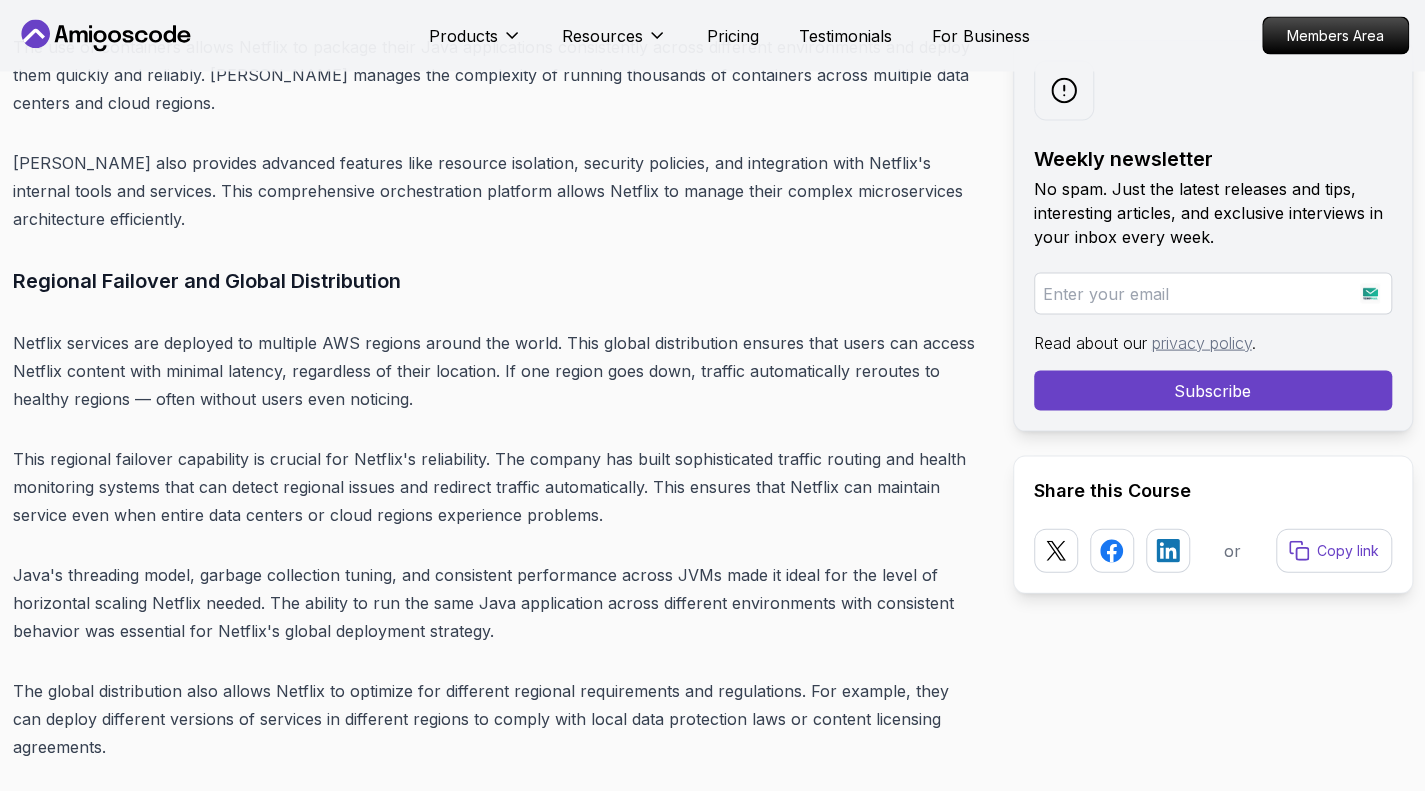click on "Blogs How Netflix Uses Java to Stream to 200M+ Users backend 22 min read How Netflix Uses Java to Stream to 200M+ Users Discover how Netflix scales its backend using Java-based microservices, tools like Eureka and Hystrix, and performance-focused architecture patterns. Weekly newsletter No spam. Just the latest releases and tips, interesting articles, and exclusive interviews in your inbox every week. Read about our   privacy policy . Subscribe Share this Course or Copy link Published By:  [PERSON_NAME]  |   Date:  [DATE] Introduction: Java in the Streaming Spotlight
Netflix streams more than  250 million hours of content every day , across every continent (except [GEOGRAPHIC_DATA] — penguins aren't big on  Stranger Things ). But behind the binge-worthy content is a highly complex backend… and  Java is at the heart of it all .
Netflix doesn't just  use
Table of Contents
Why Netflix Chose Java
Performance at Scale
Mature Ecosystem
Cross-Platform Flexibility
Talent Availability" at bounding box center [712, 2034] 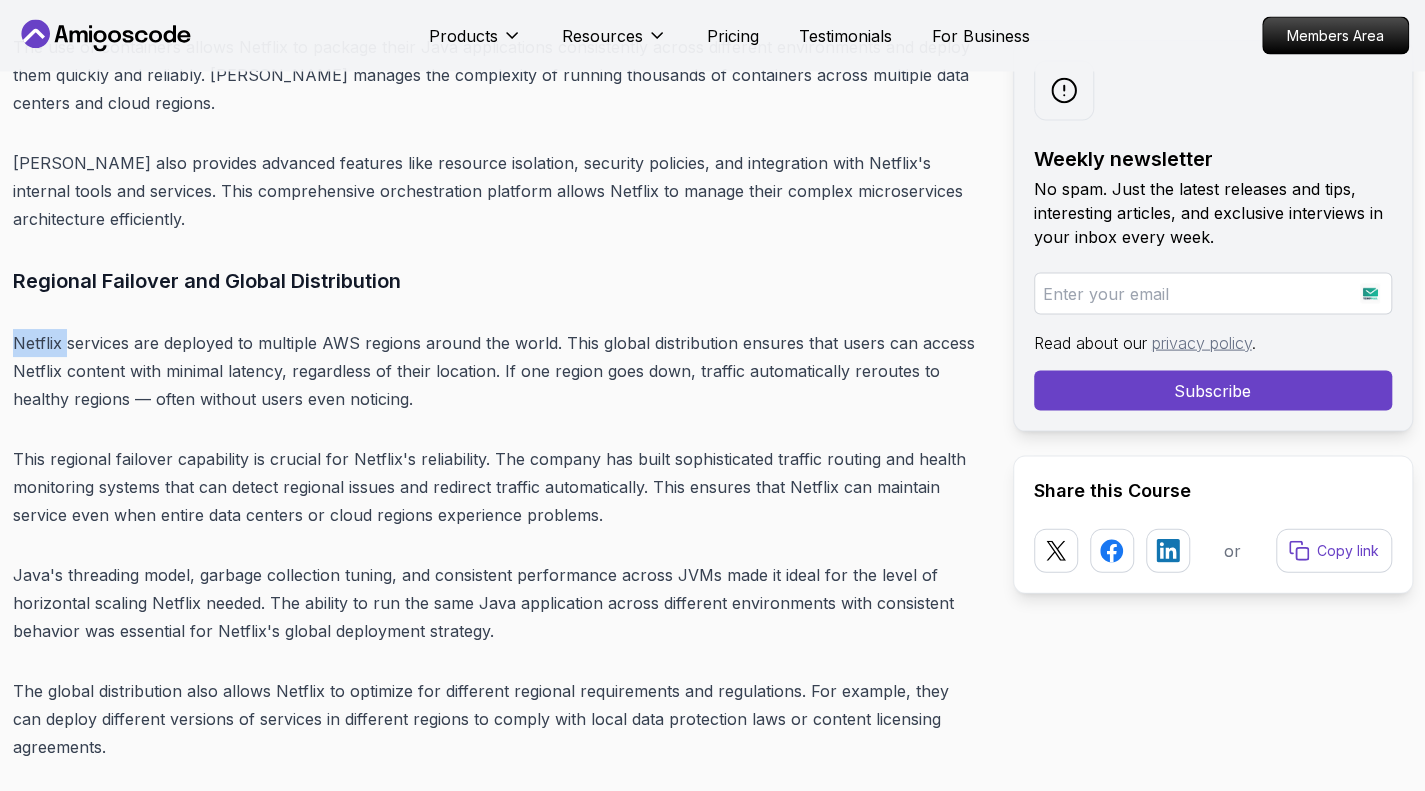click on "Blogs How Netflix Uses Java to Stream to 200M+ Users backend 22 min read How Netflix Uses Java to Stream to 200M+ Users Discover how Netflix scales its backend using Java-based microservices, tools like Eureka and Hystrix, and performance-focused architecture patterns. Weekly newsletter No spam. Just the latest releases and tips, interesting articles, and exclusive interviews in your inbox every week. Read about our   privacy policy . Subscribe Share this Course or Copy link Published By:  [PERSON_NAME]  |   Date:  [DATE] Introduction: Java in the Streaming Spotlight
Netflix streams more than  250 million hours of content every day , across every continent (except [GEOGRAPHIC_DATA] — penguins aren't big on  Stranger Things ). But behind the binge-worthy content is a highly complex backend… and  Java is at the heart of it all .
Netflix doesn't just  use
Table of Contents
Why Netflix Chose Java
Performance at Scale
Mature Ecosystem
Cross-Platform Flexibility
Talent Availability" at bounding box center (712, 2034) 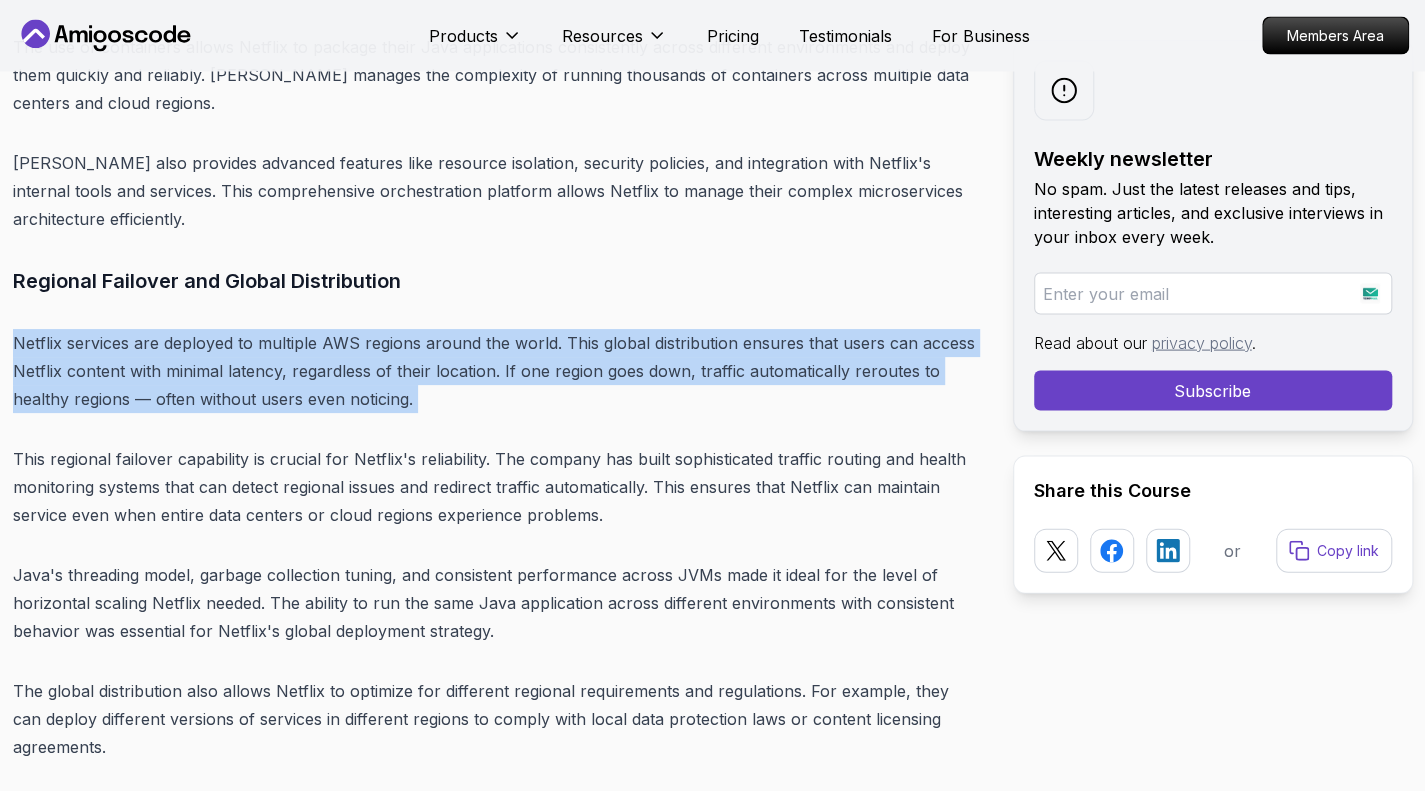 click on "Blogs How Netflix Uses Java to Stream to 200M+ Users backend 22 min read How Netflix Uses Java to Stream to 200M+ Users Discover how Netflix scales its backend using Java-based microservices, tools like Eureka and Hystrix, and performance-focused architecture patterns. Weekly newsletter No spam. Just the latest releases and tips, interesting articles, and exclusive interviews in your inbox every week. Read about our   privacy policy . Subscribe Share this Course or Copy link Published By:  [PERSON_NAME]  |   Date:  [DATE] Introduction: Java in the Streaming Spotlight
Netflix streams more than  250 million hours of content every day , across every continent (except [GEOGRAPHIC_DATA] — penguins aren't big on  Stranger Things ). But behind the binge-worthy content is a highly complex backend… and  Java is at the heart of it all .
Netflix doesn't just  use
Table of Contents
Why Netflix Chose Java
Performance at Scale
Mature Ecosystem
Cross-Platform Flexibility
Talent Availability" at bounding box center (712, 2034) 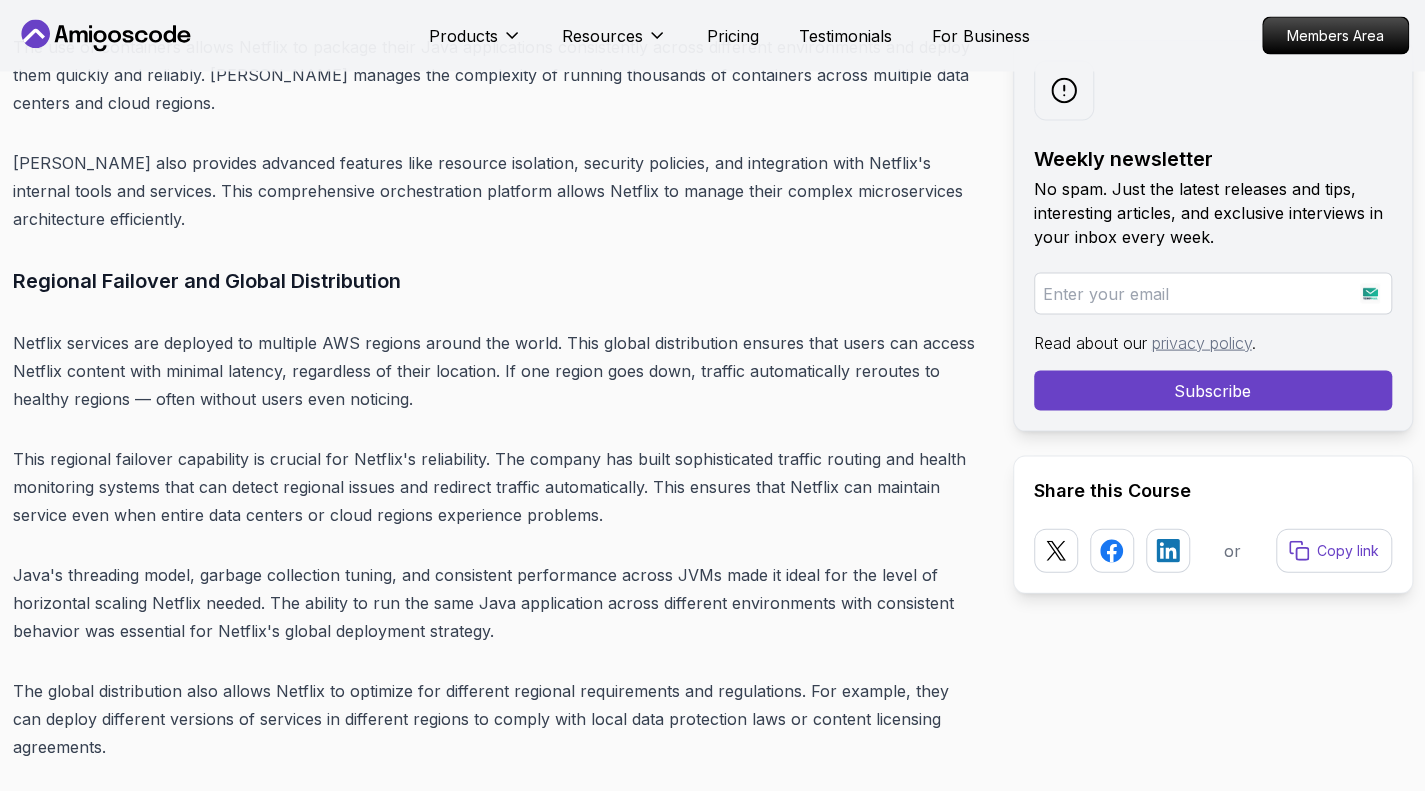 click on "Blogs How Netflix Uses Java to Stream to 200M+ Users backend 22 min read How Netflix Uses Java to Stream to 200M+ Users Discover how Netflix scales its backend using Java-based microservices, tools like Eureka and Hystrix, and performance-focused architecture patterns. Weekly newsletter No spam. Just the latest releases and tips, interesting articles, and exclusive interviews in your inbox every week. Read about our   privacy policy . Subscribe Share this Course or Copy link Published By:  [PERSON_NAME]  |   Date:  [DATE] Introduction: Java in the Streaming Spotlight
Netflix streams more than  250 million hours of content every day , across every continent (except [GEOGRAPHIC_DATA] — penguins aren't big on  Stranger Things ). But behind the binge-worthy content is a highly complex backend… and  Java is at the heart of it all .
Netflix doesn't just  use
Table of Contents
Why Netflix Chose Java
Performance at Scale
Mature Ecosystem
Cross-Platform Flexibility
Talent Availability" at bounding box center (712, 2034) 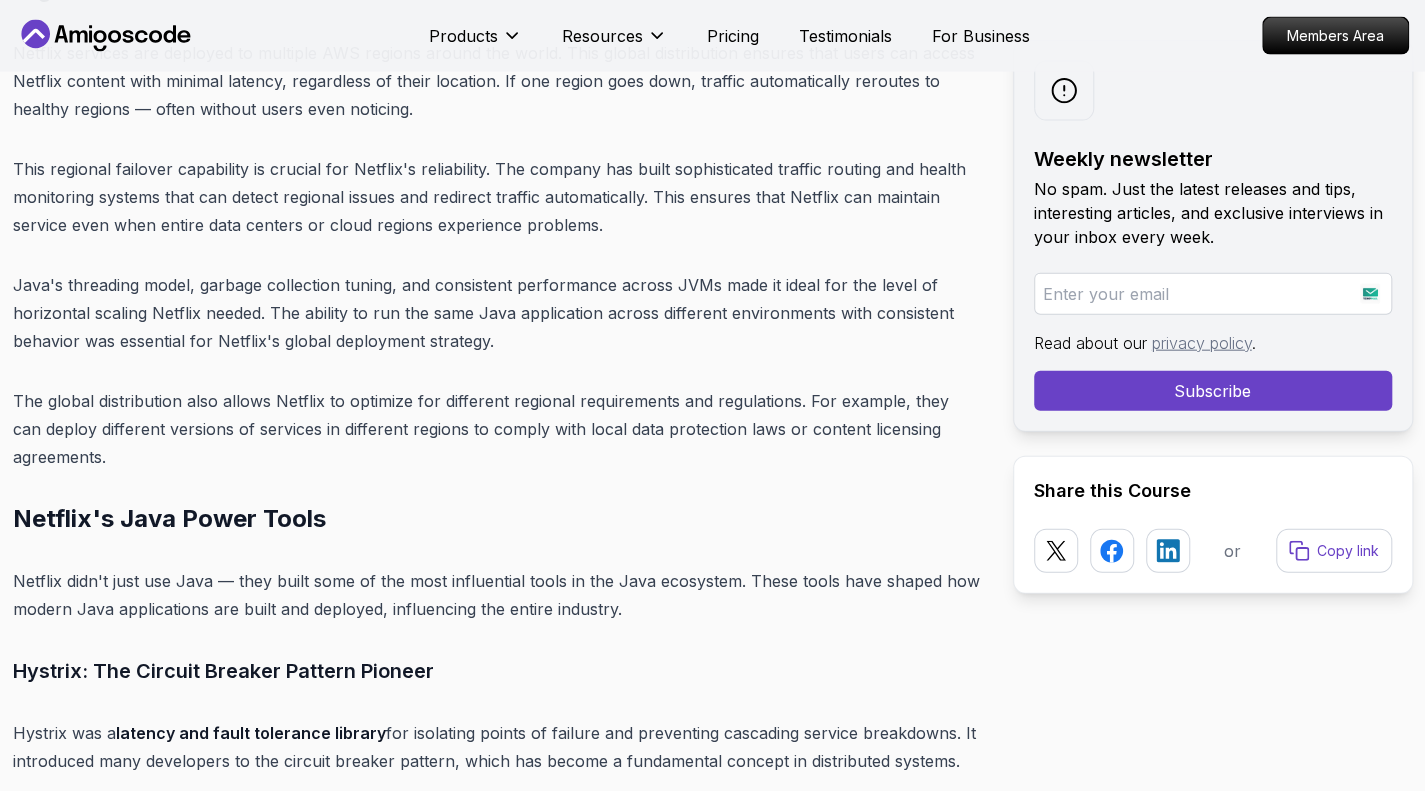 scroll, scrollTop: 6761, scrollLeft: 0, axis: vertical 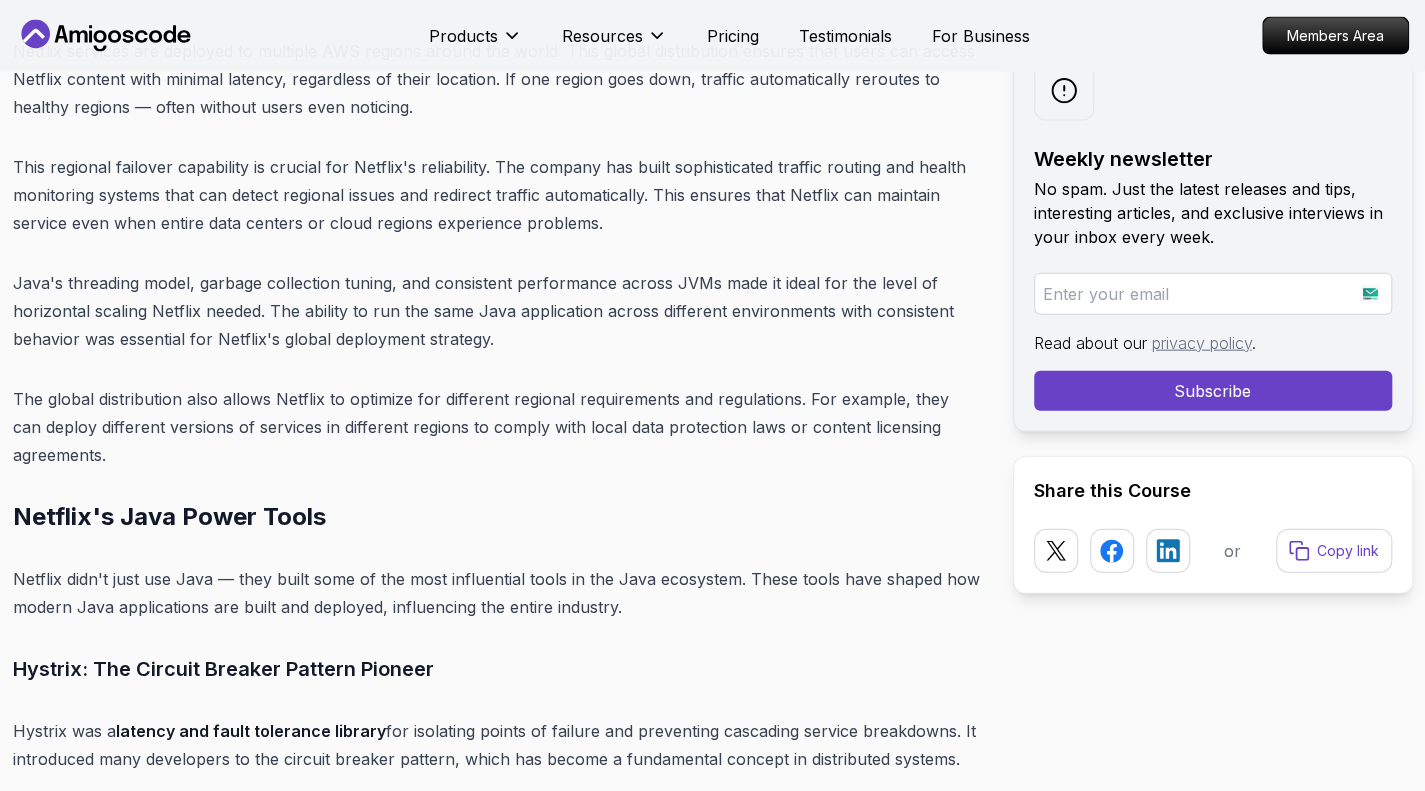 click on "The global distribution also allows Netflix to optimize for different regional requirements and regulations. For example, they can deploy different versions of services in different regions to comply with local data protection laws or content licensing agreements." at bounding box center [497, 427] 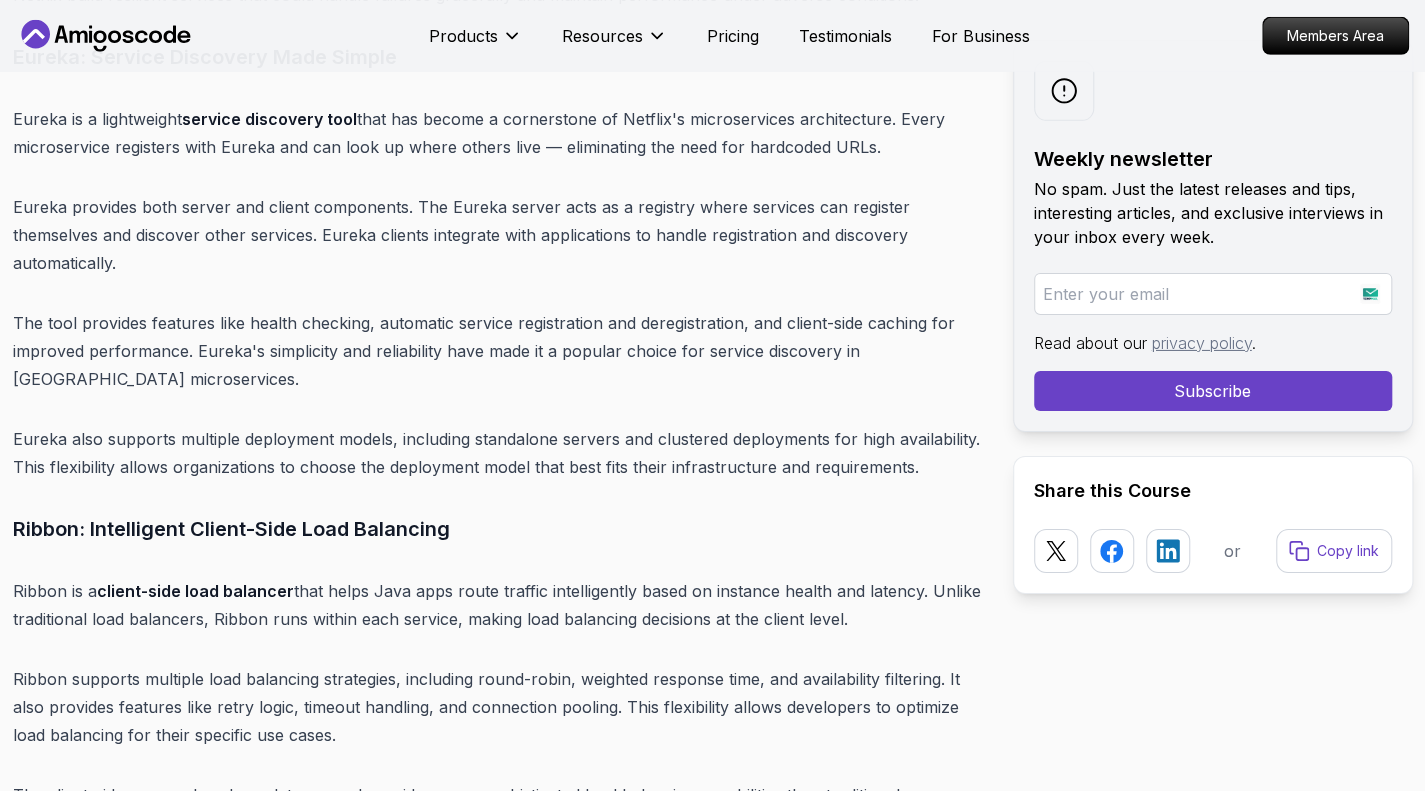 scroll, scrollTop: 7846, scrollLeft: 0, axis: vertical 